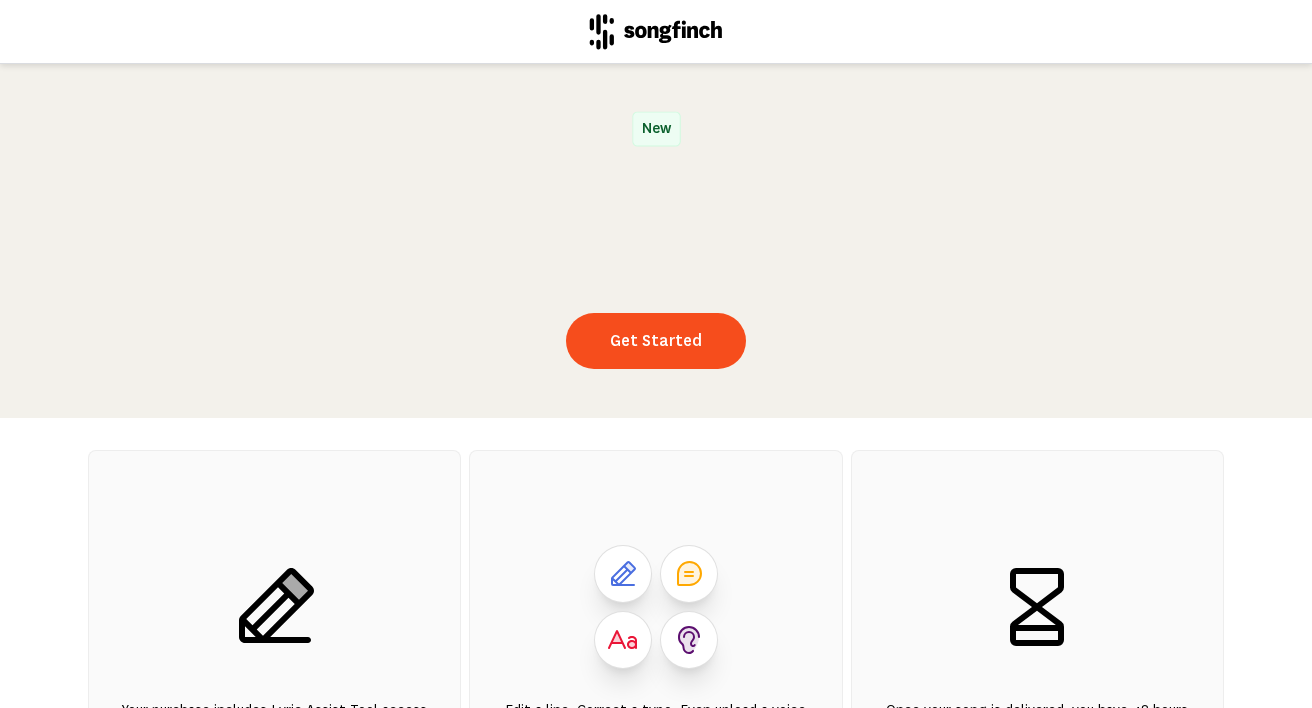 scroll, scrollTop: 0, scrollLeft: 0, axis: both 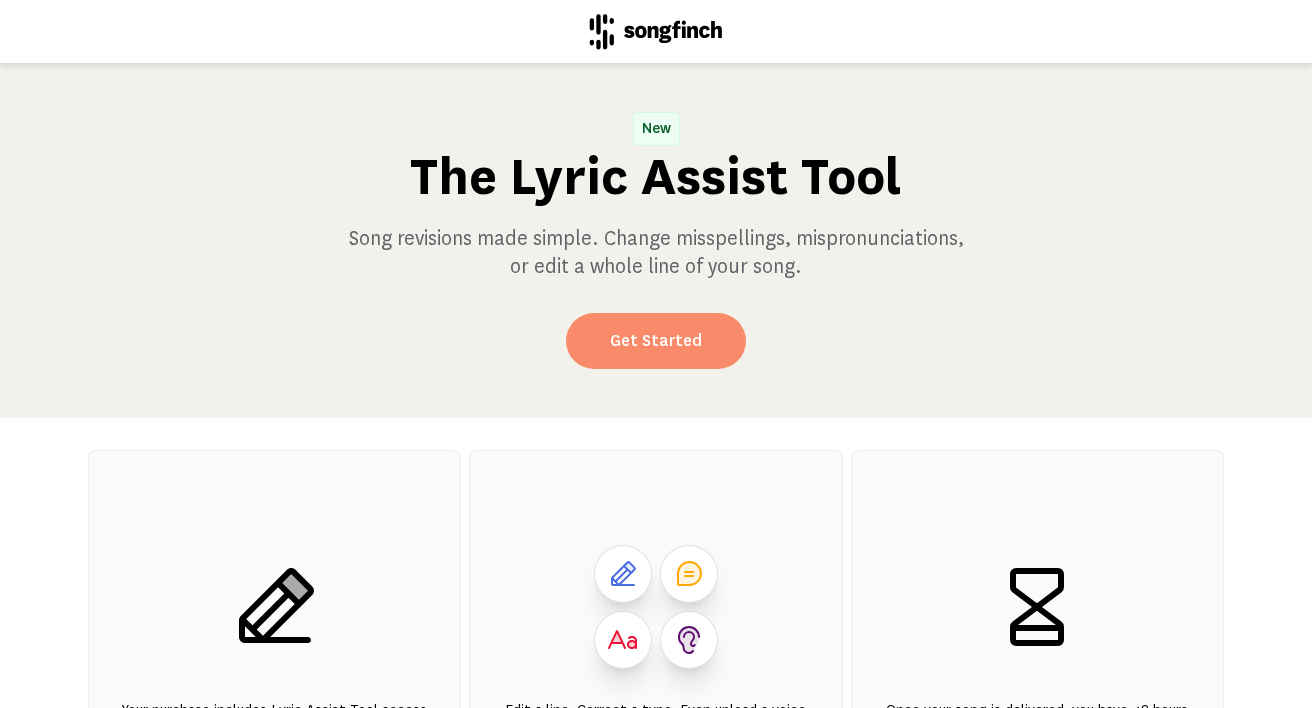click on "Get Started" at bounding box center (656, 341) 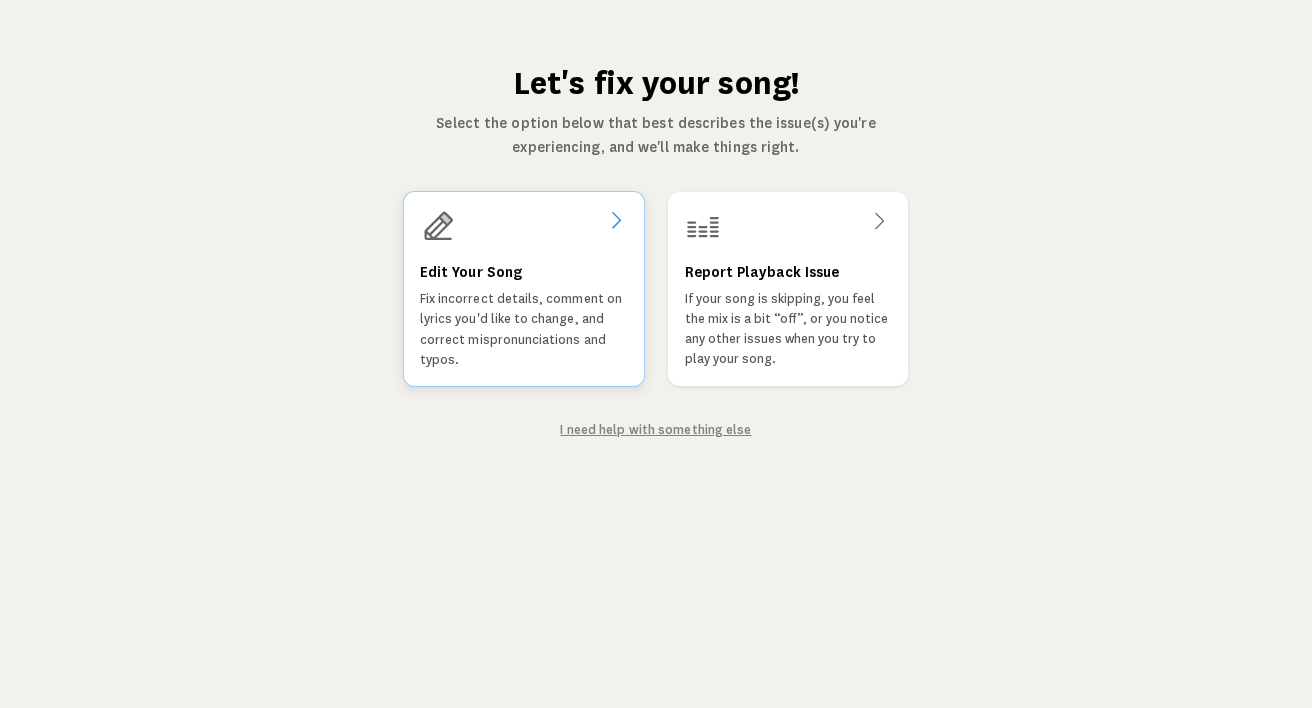 click 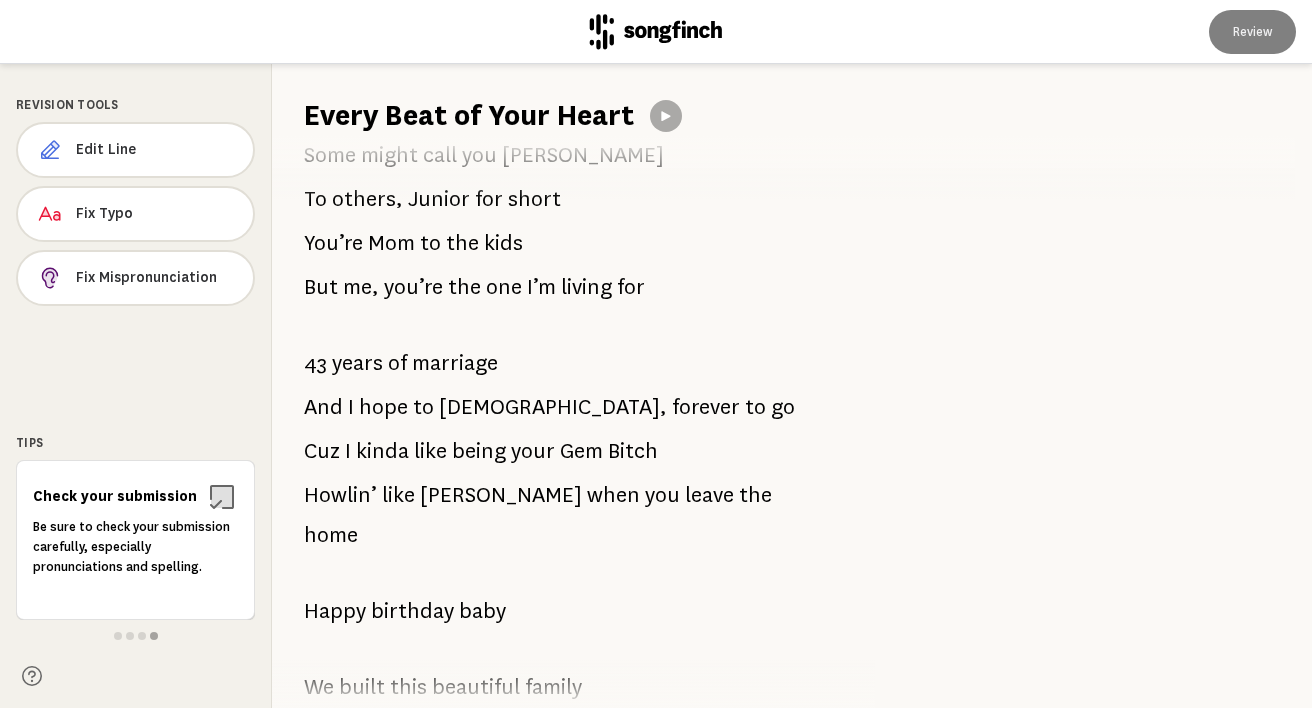 scroll, scrollTop: 79, scrollLeft: 0, axis: vertical 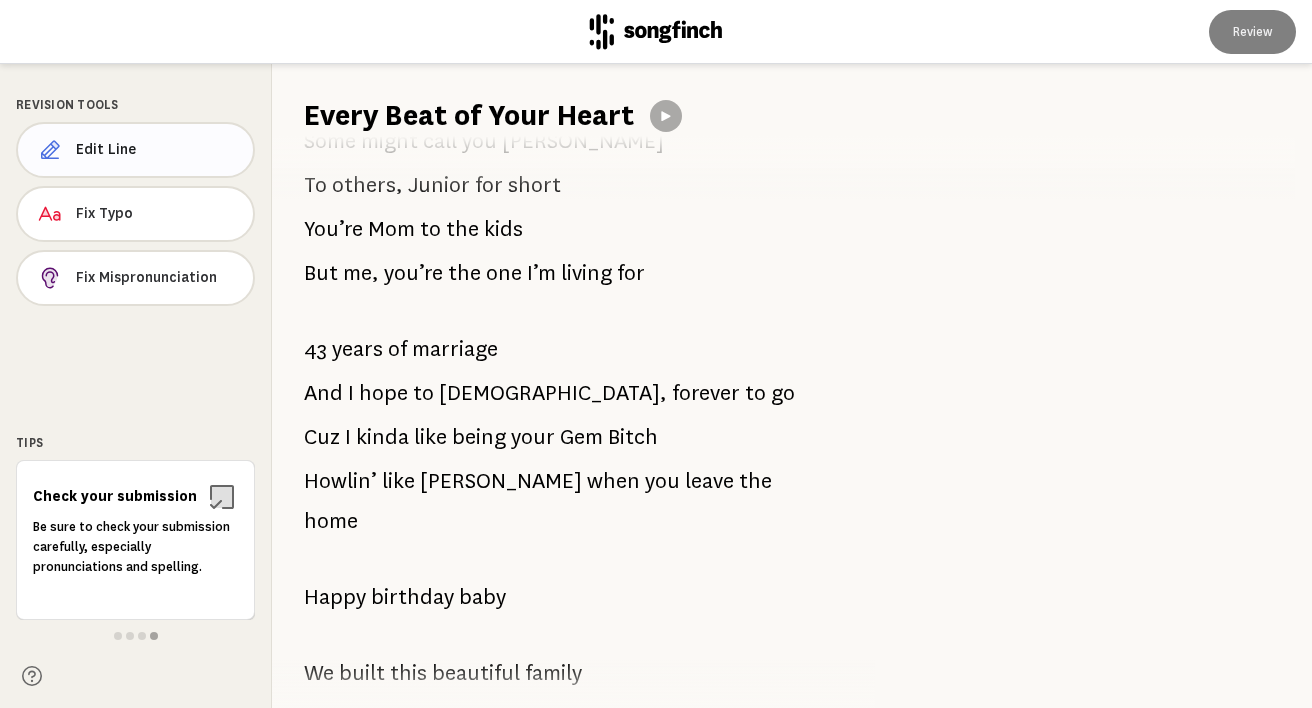 click on "Edit Line" at bounding box center (156, 150) 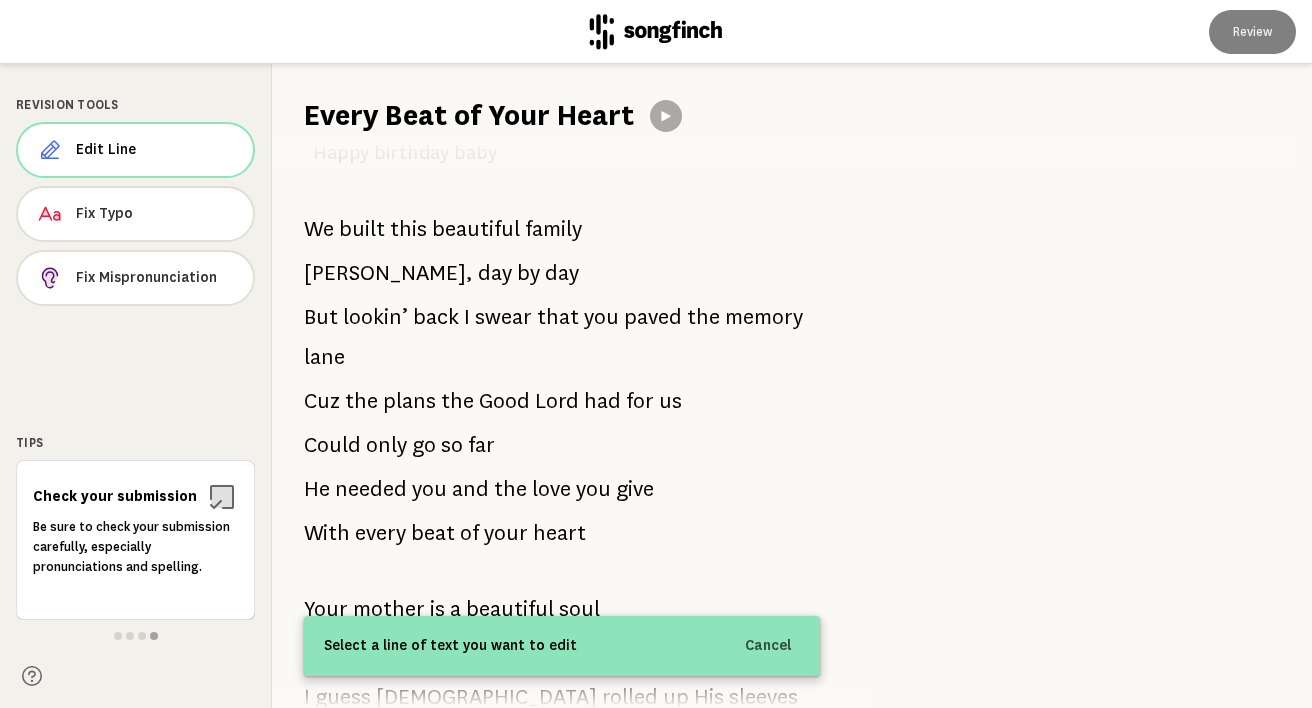 scroll, scrollTop: 527, scrollLeft: 0, axis: vertical 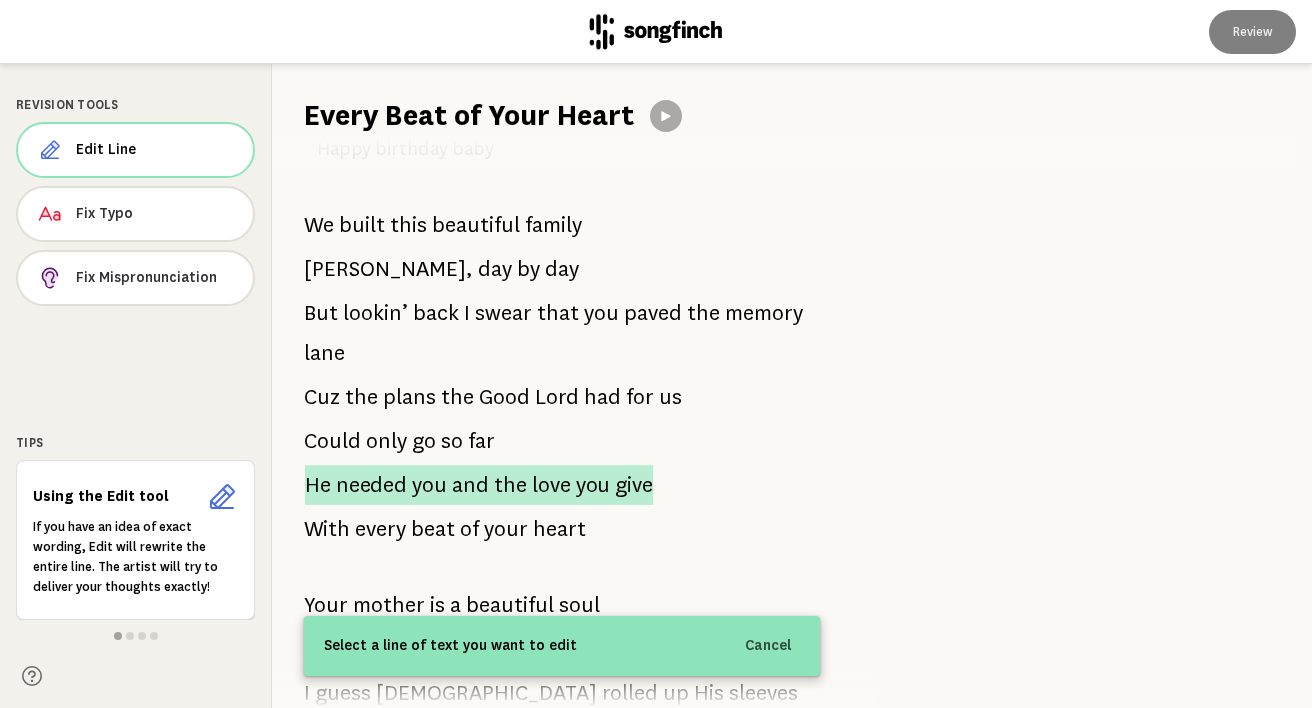 click on "He   needed   you   and   the   love   you   give" at bounding box center (479, 485) 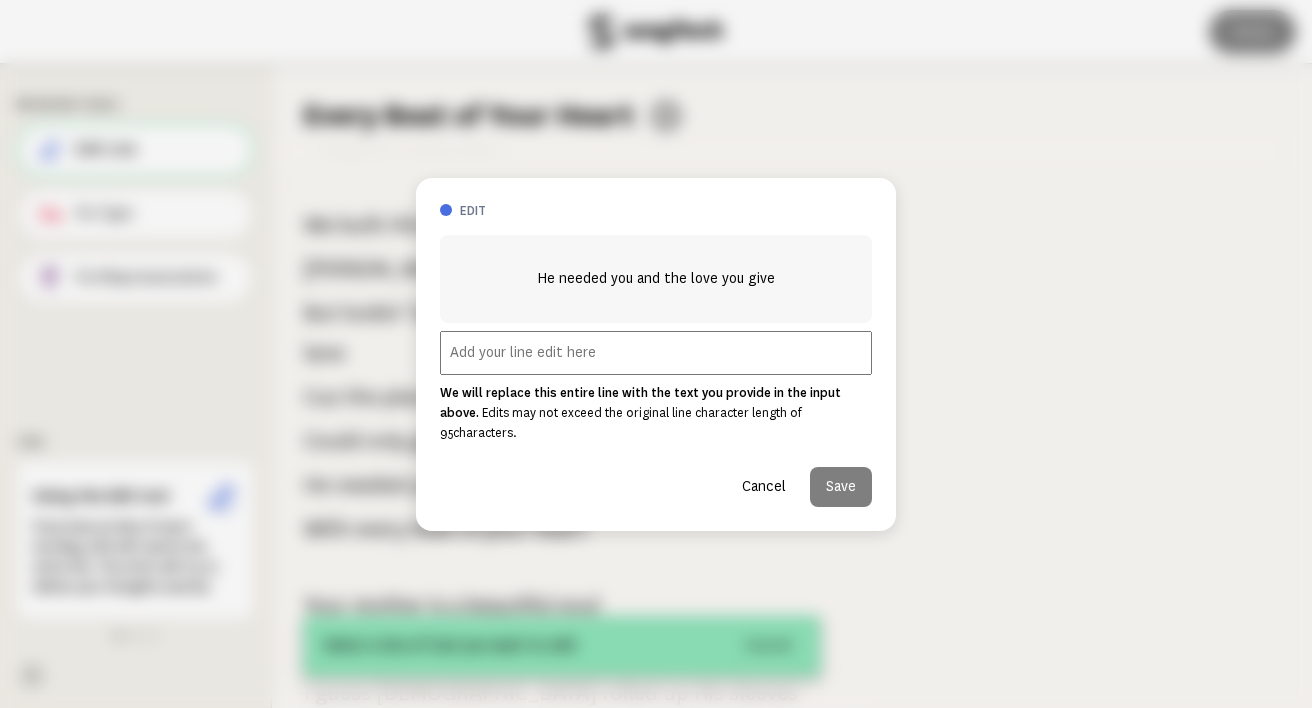 click at bounding box center (656, 353) 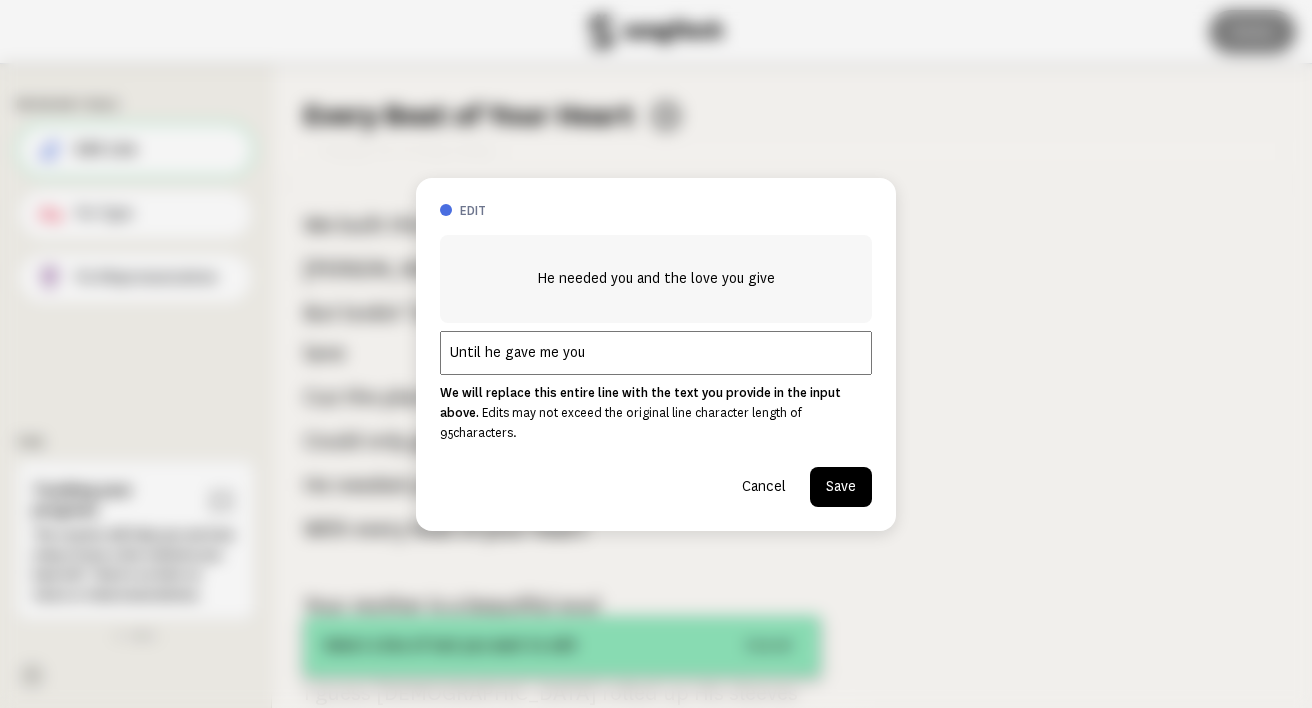 type on "Until he gave me you" 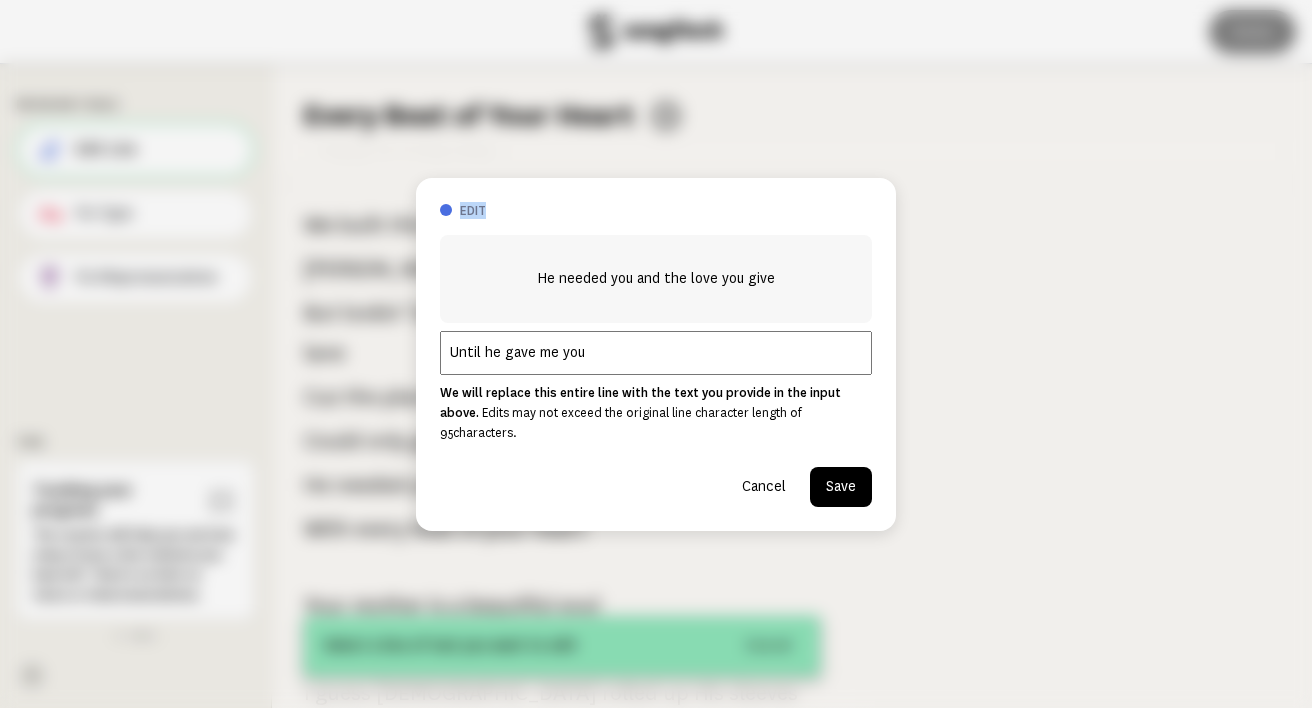 drag, startPoint x: 546, startPoint y: 221, endPoint x: 639, endPoint y: 205, distance: 94.36631 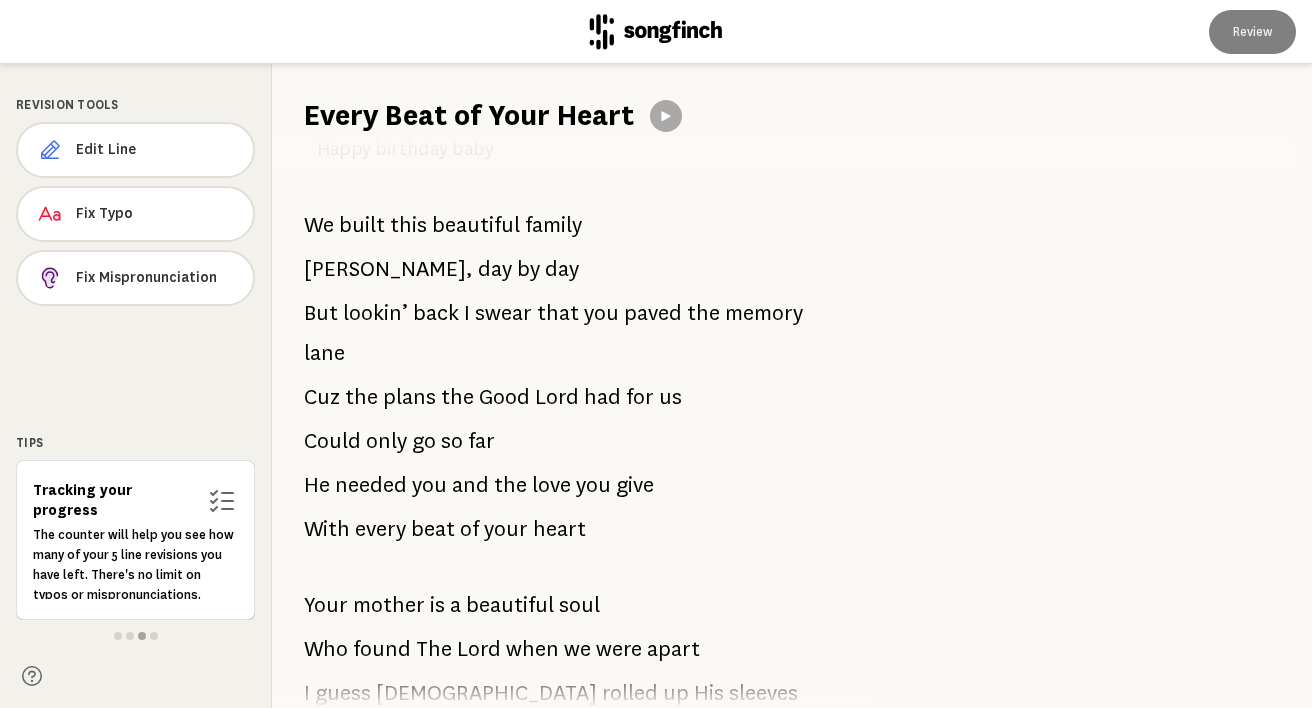 click on "needed" at bounding box center [371, 485] 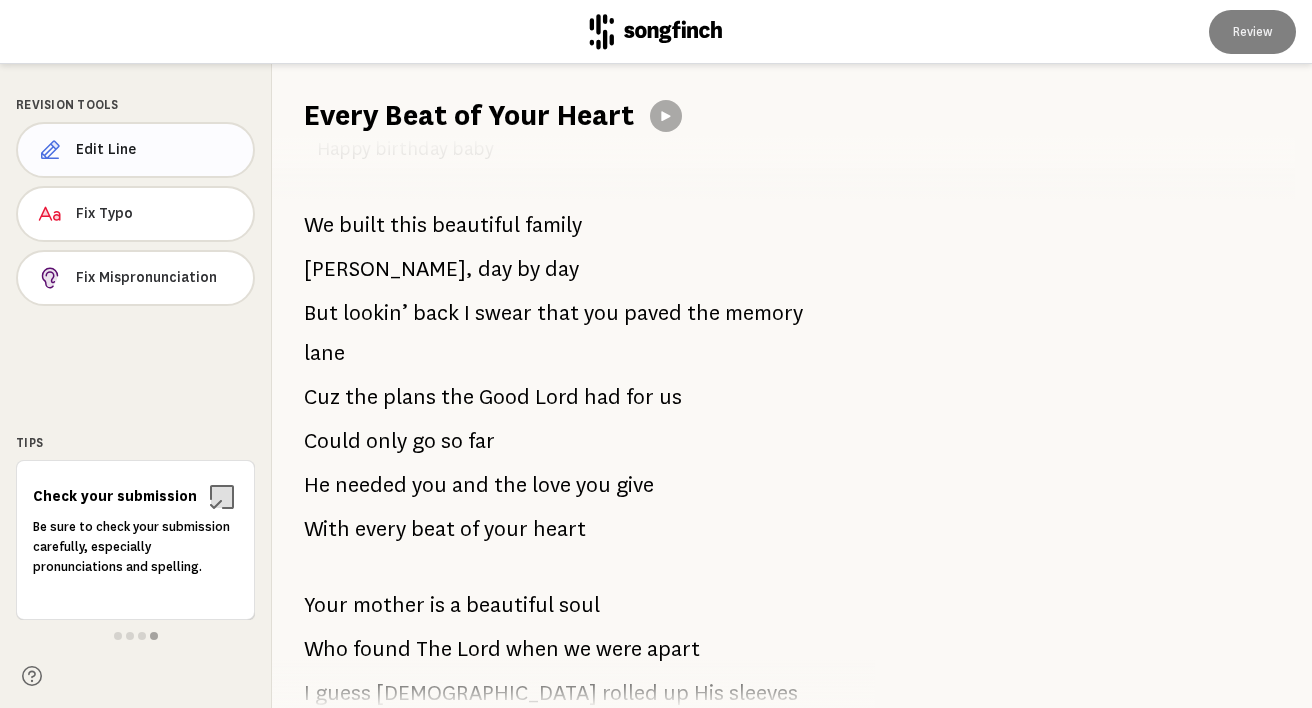 click on "Edit Line" at bounding box center (156, 150) 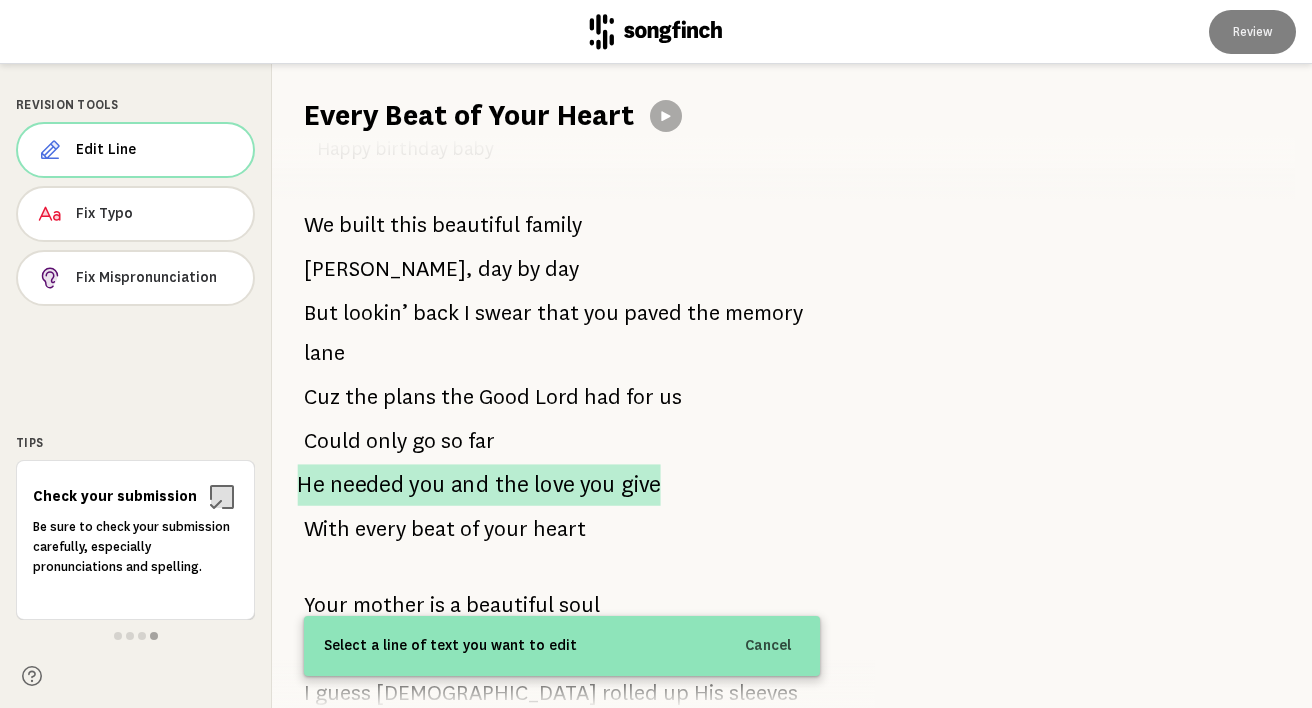 click on "you" at bounding box center [427, 485] 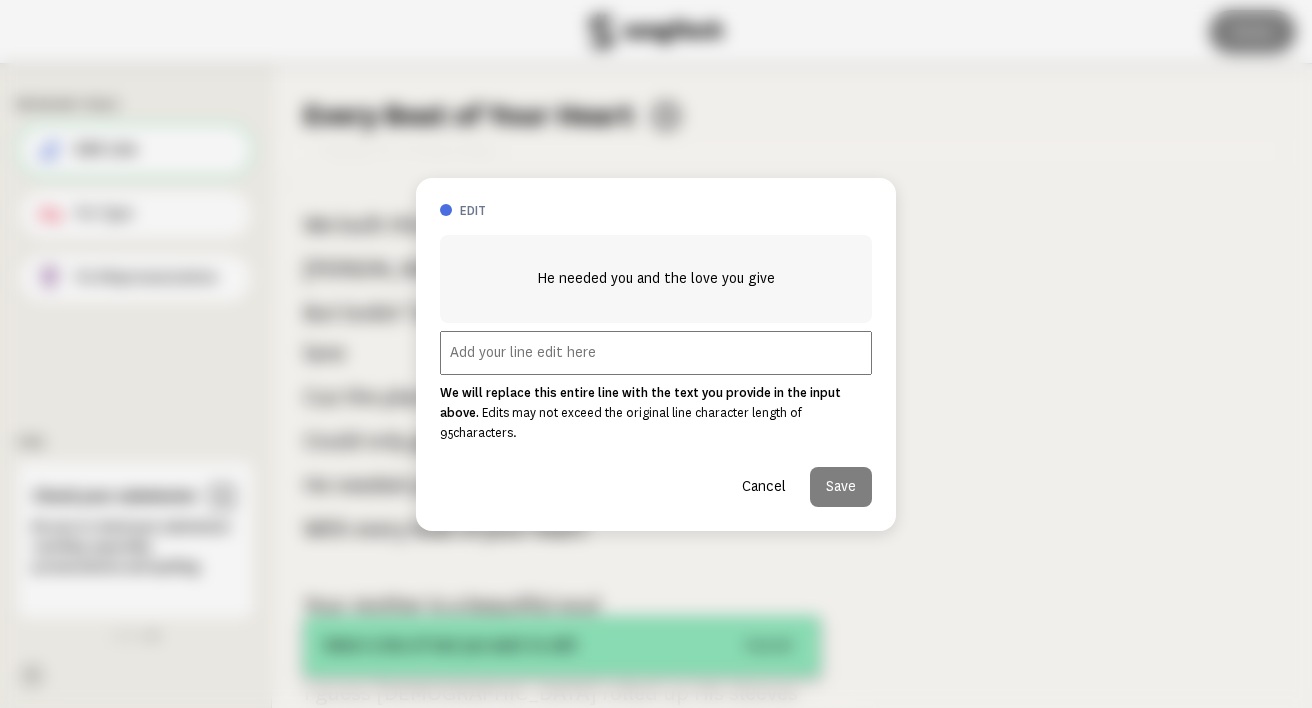 click at bounding box center [656, 353] 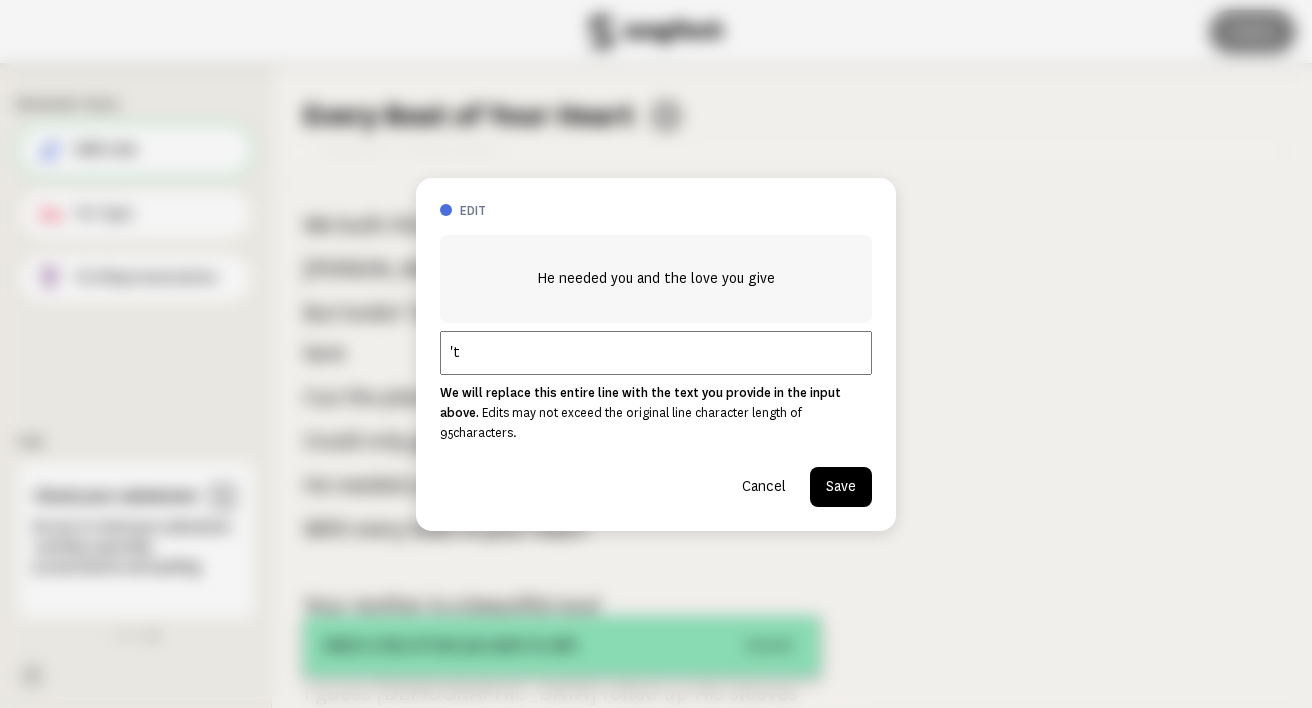 type on "'" 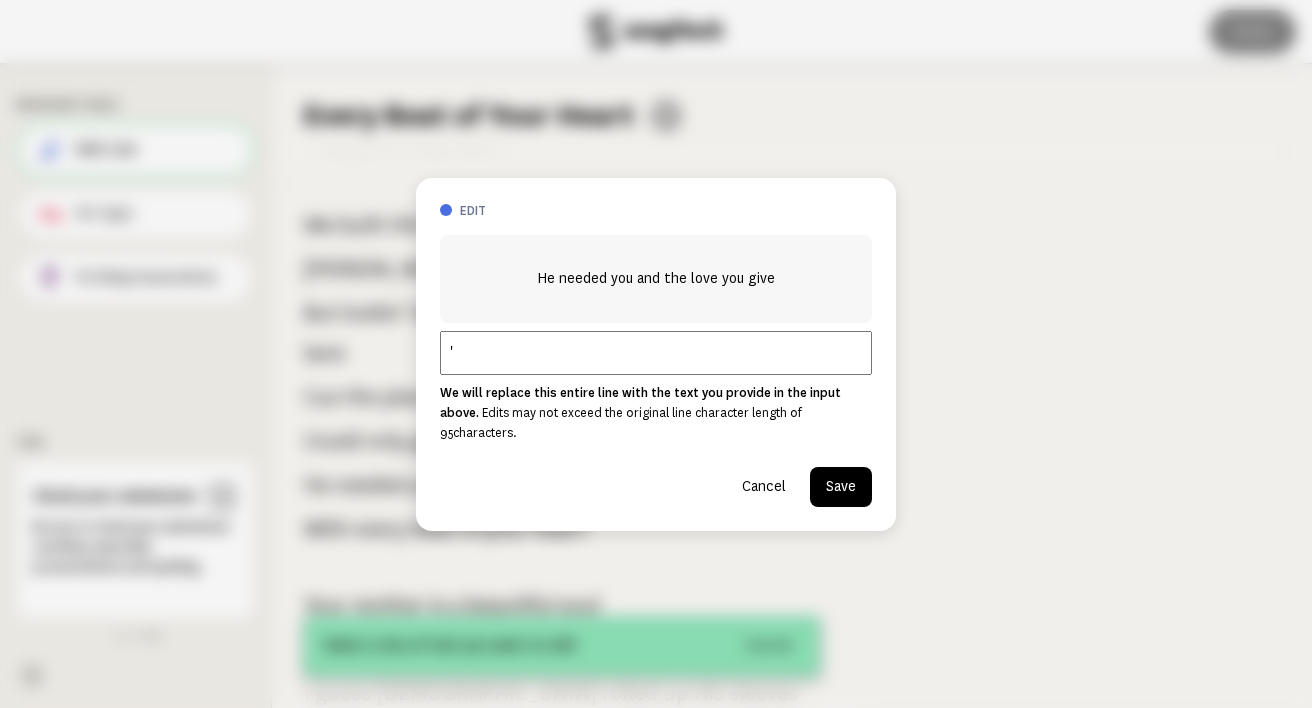 type 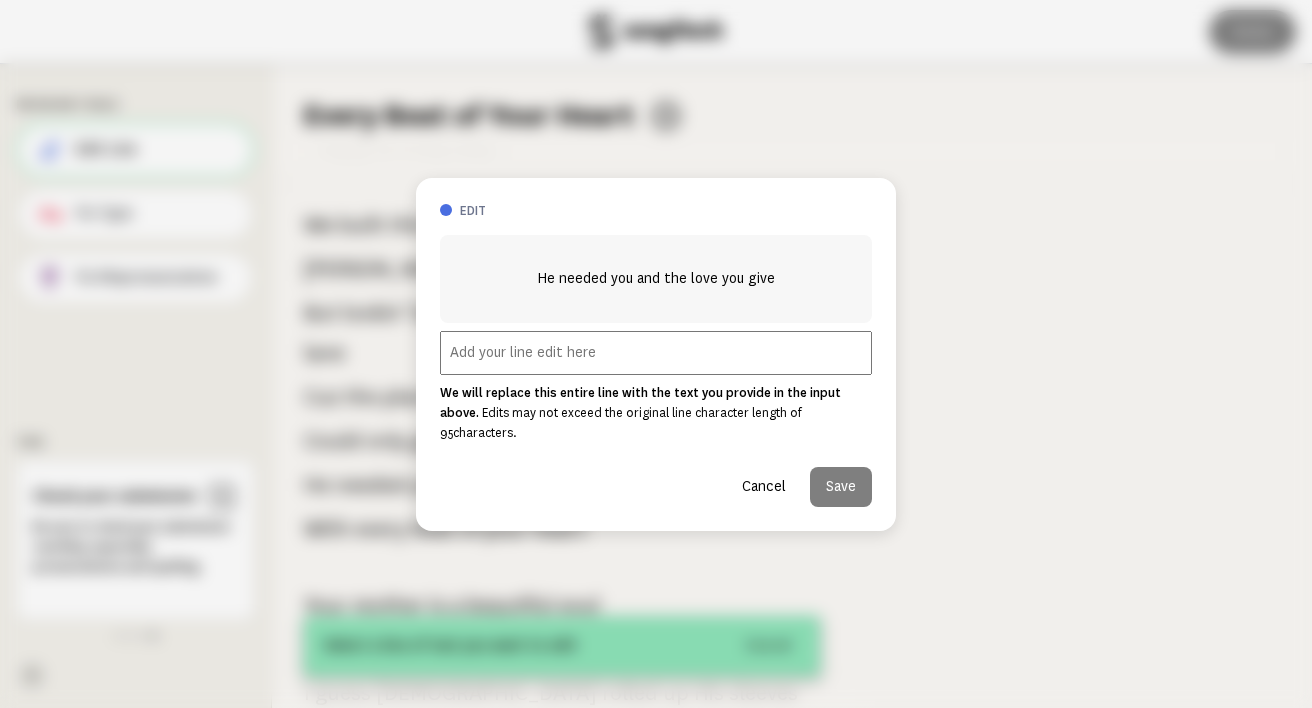 click on "Cancel" at bounding box center [764, 487] 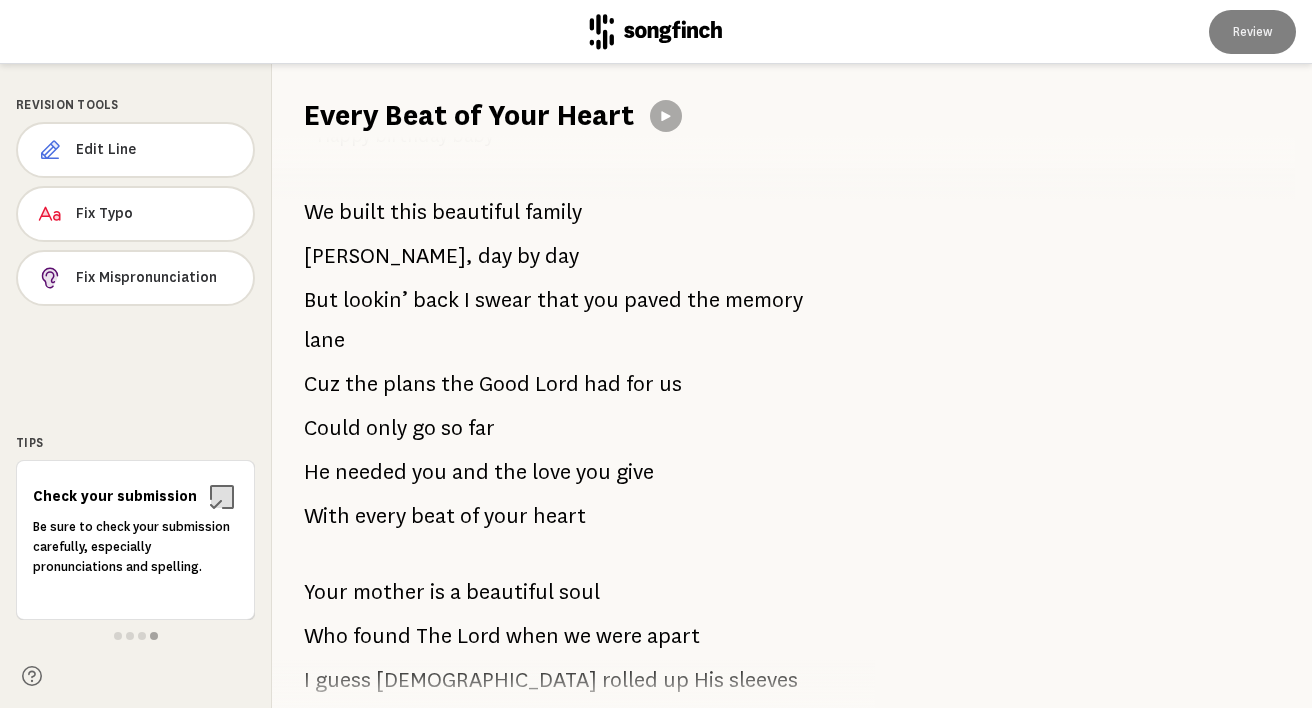 scroll, scrollTop: 541, scrollLeft: 0, axis: vertical 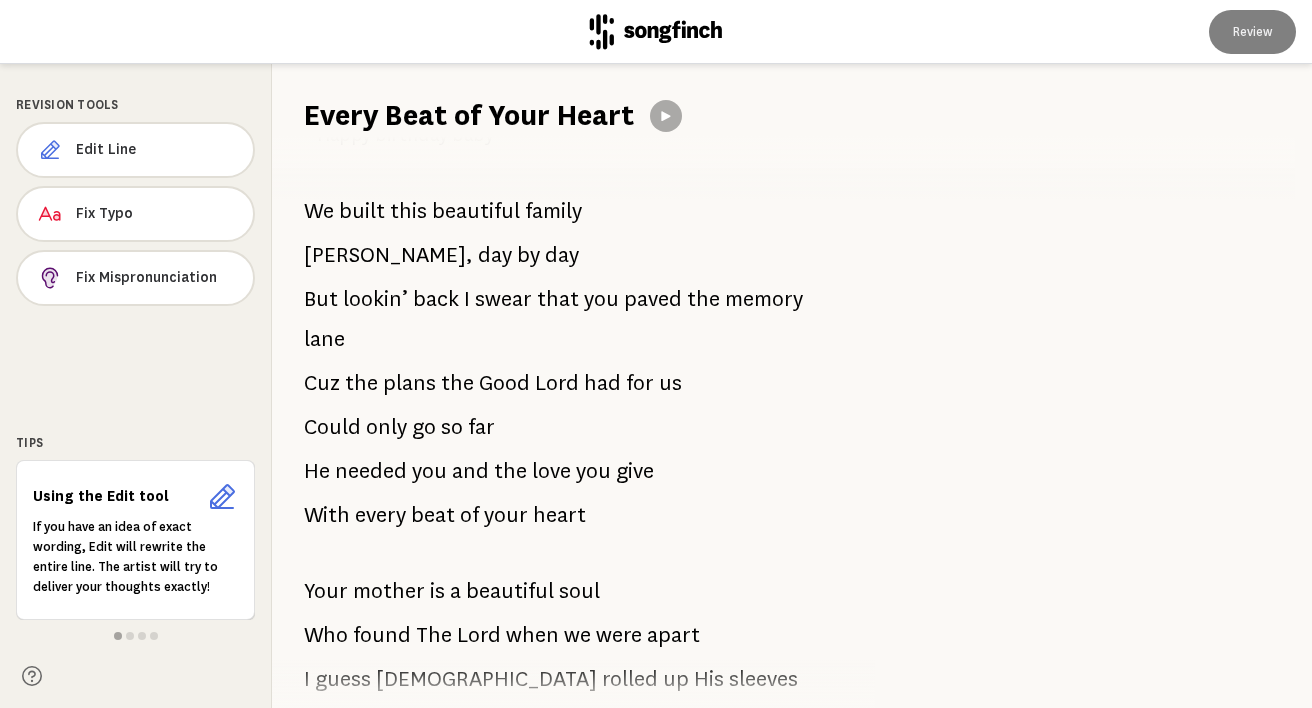 drag, startPoint x: 659, startPoint y: 427, endPoint x: 578, endPoint y: 432, distance: 81.154175 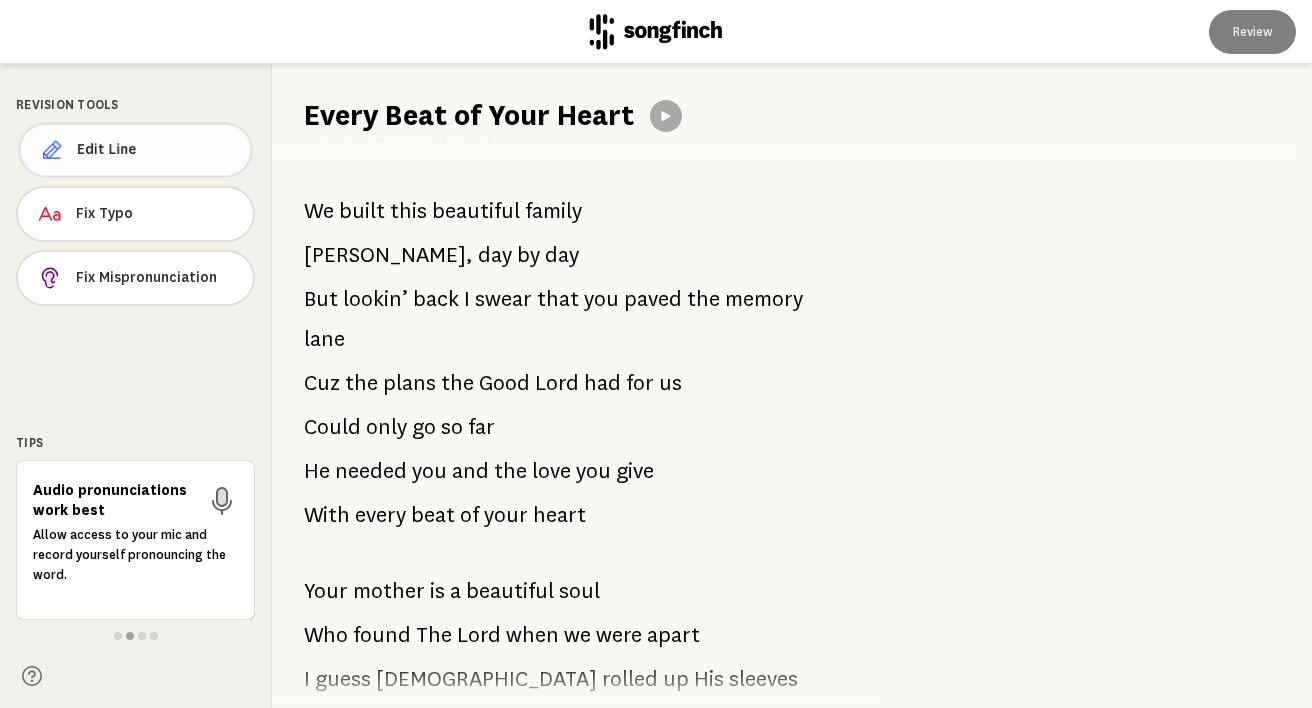 click on "Edit Line" at bounding box center (156, 150) 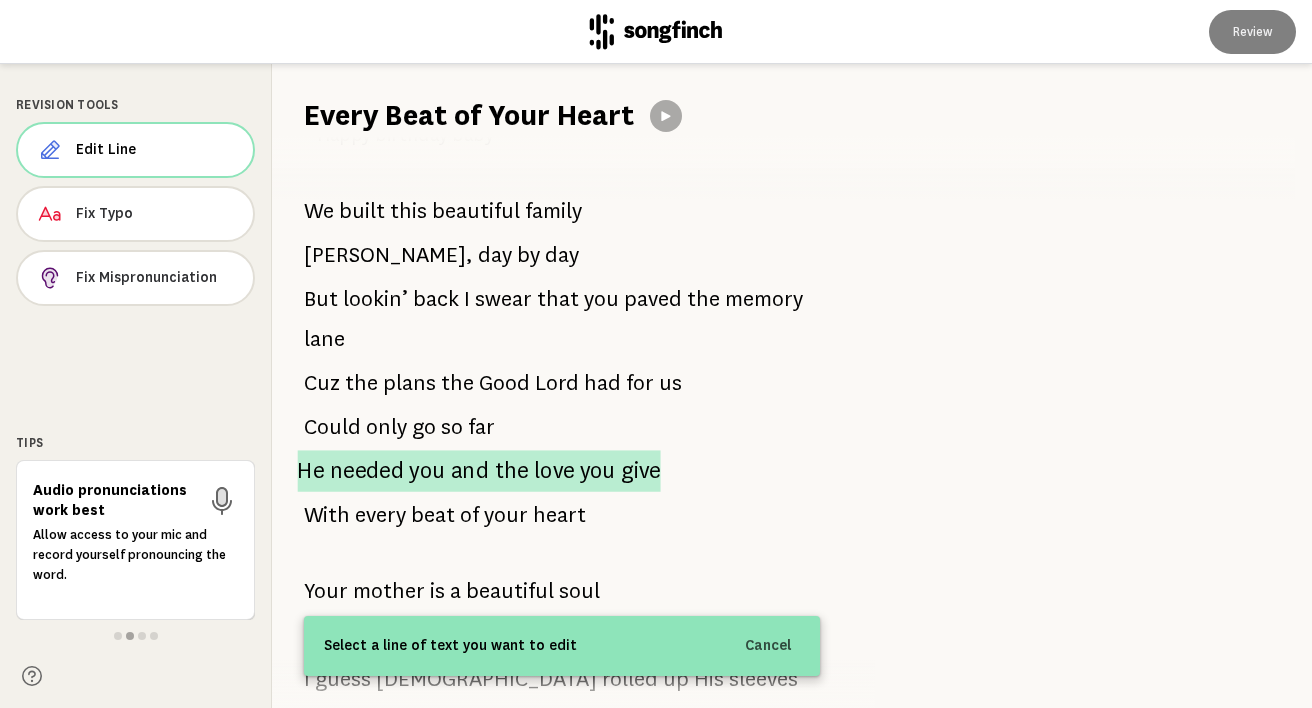 click on "and" at bounding box center (470, 471) 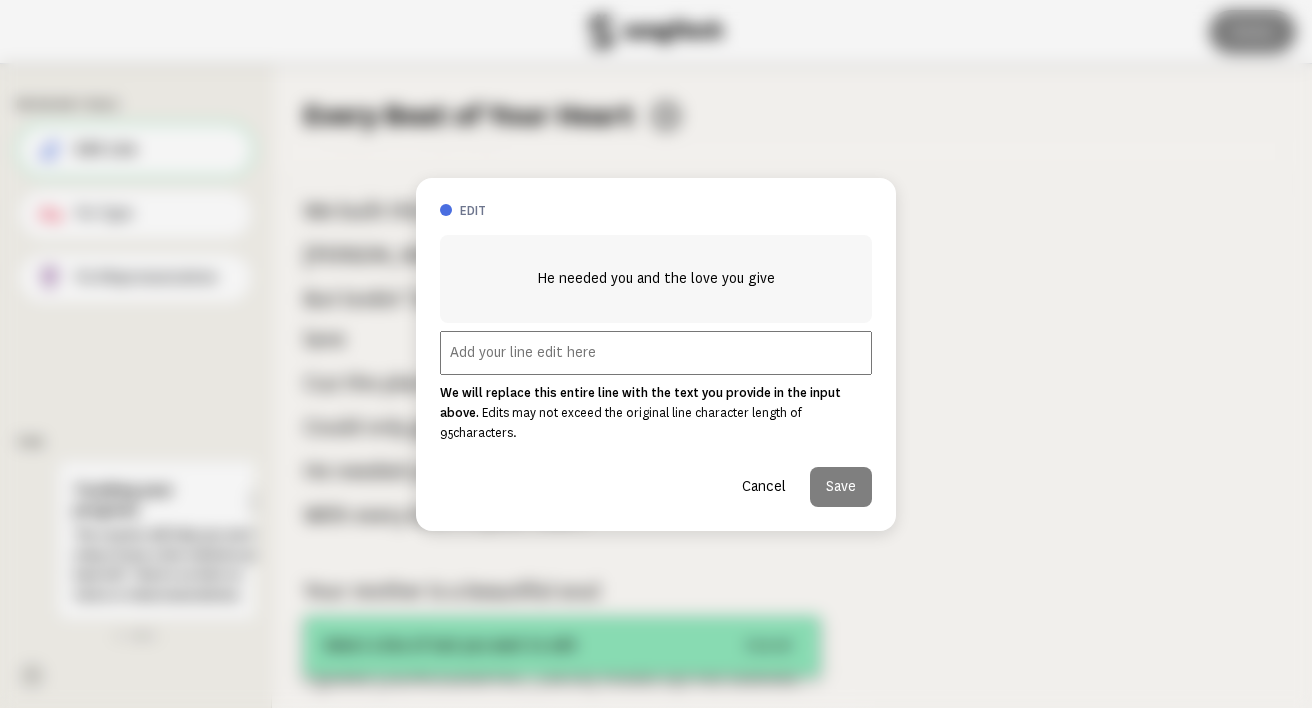 click at bounding box center [656, 353] 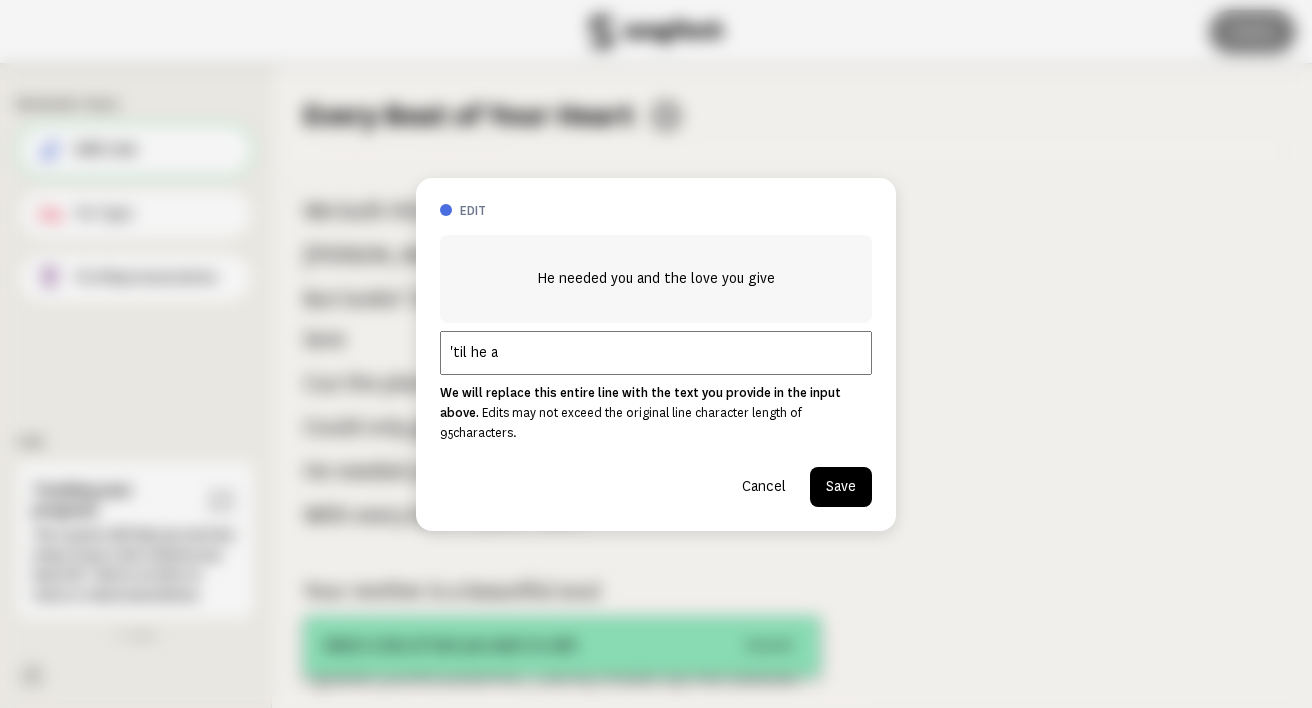 type on "'til he a" 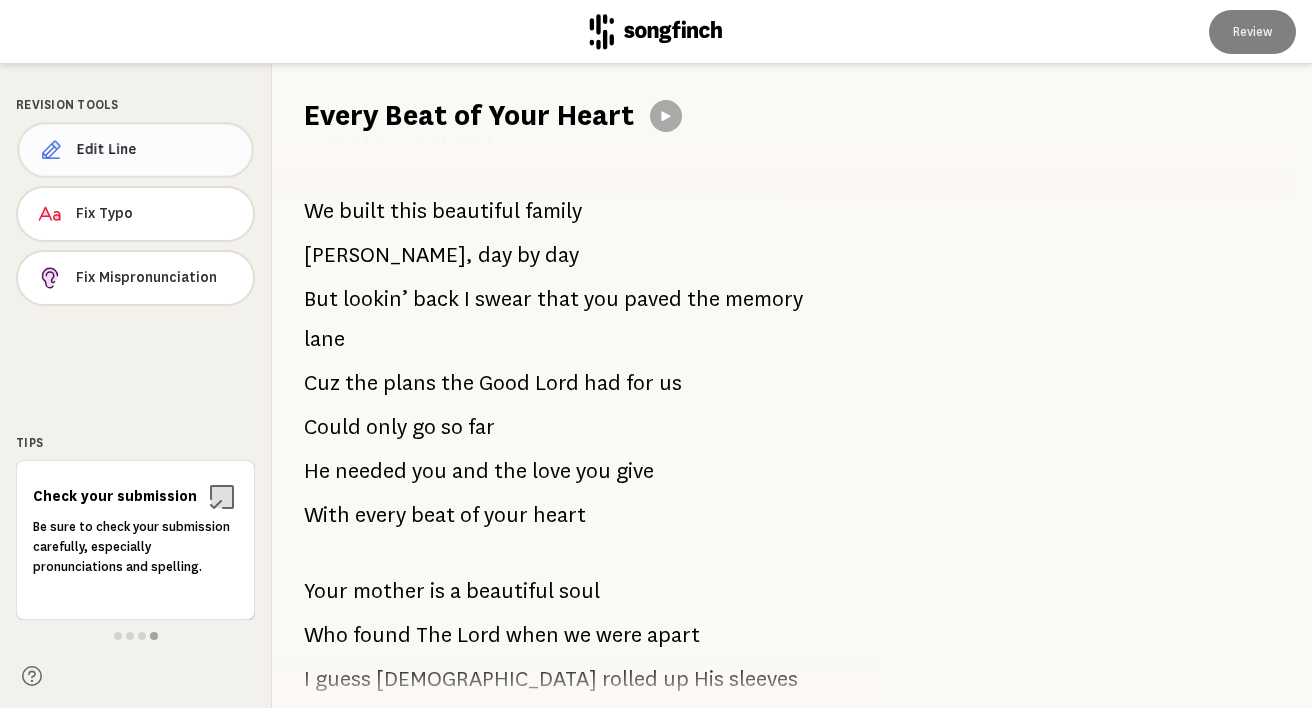 click on "Edit Line" at bounding box center [156, 150] 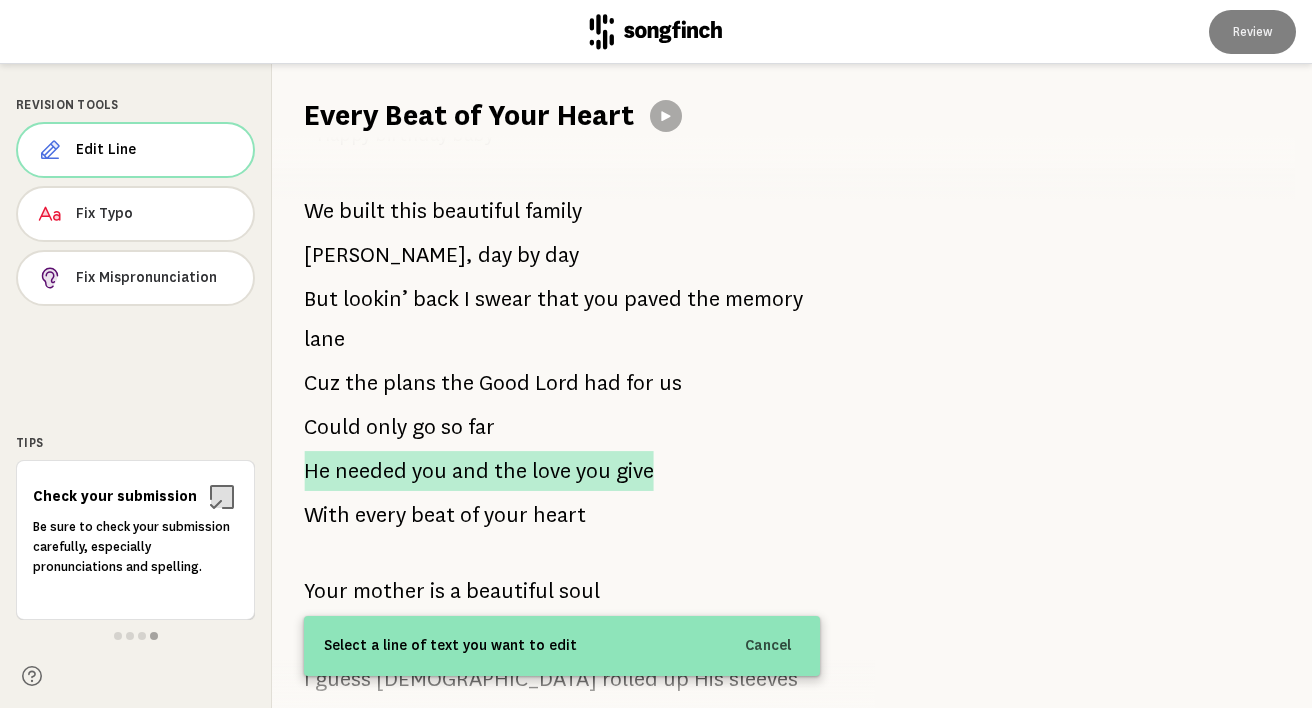 click on "needed" at bounding box center (371, 471) 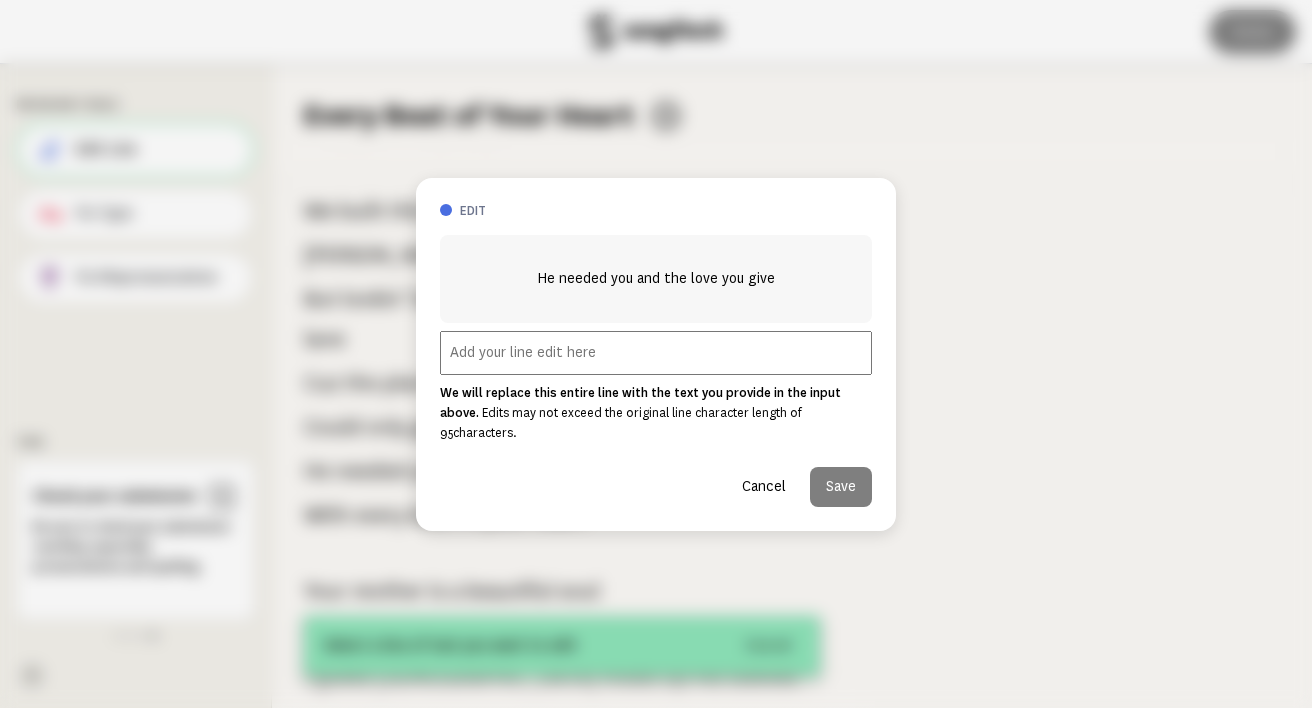 click at bounding box center (656, 353) 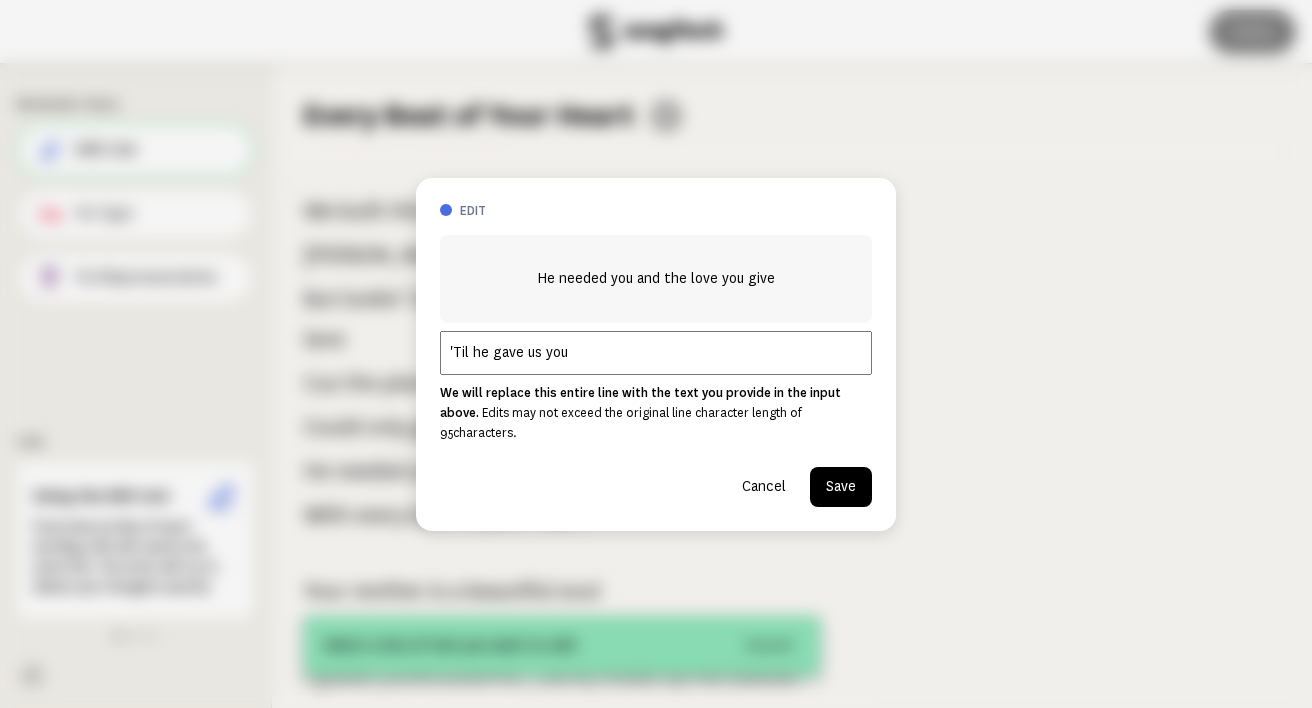 type on "'Til he gave us you" 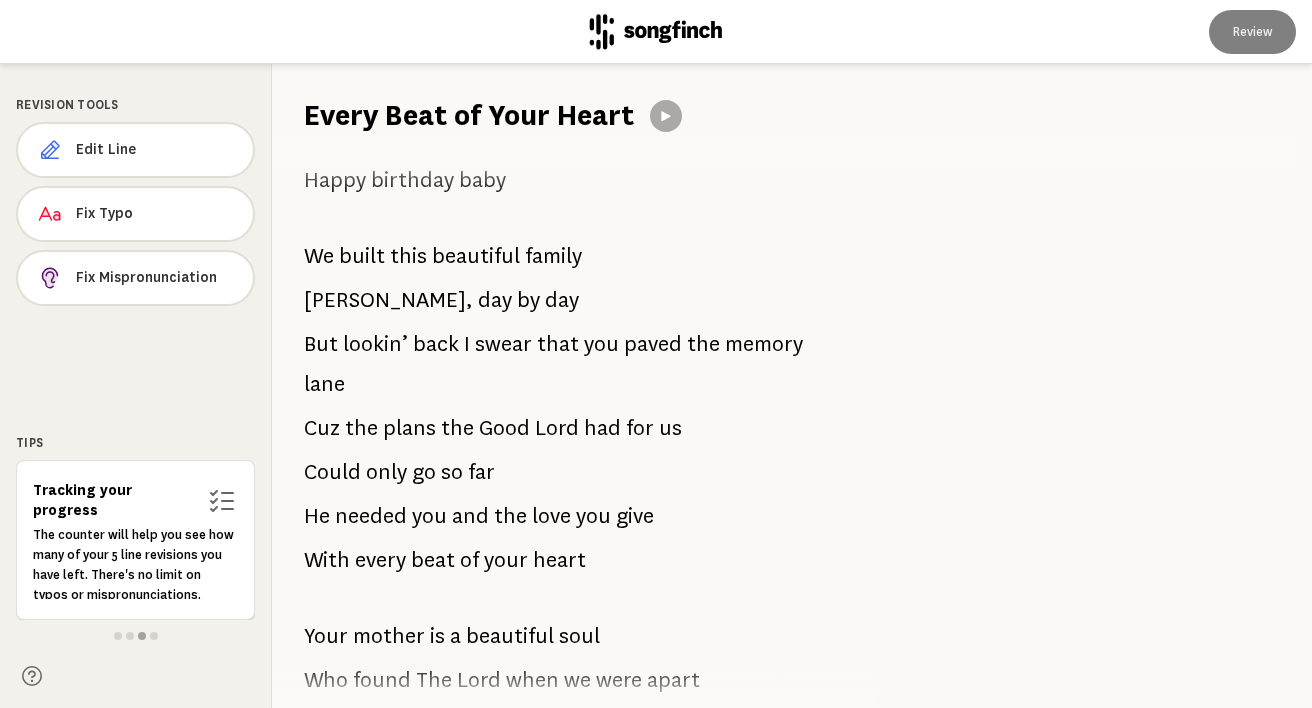 scroll, scrollTop: 499, scrollLeft: 0, axis: vertical 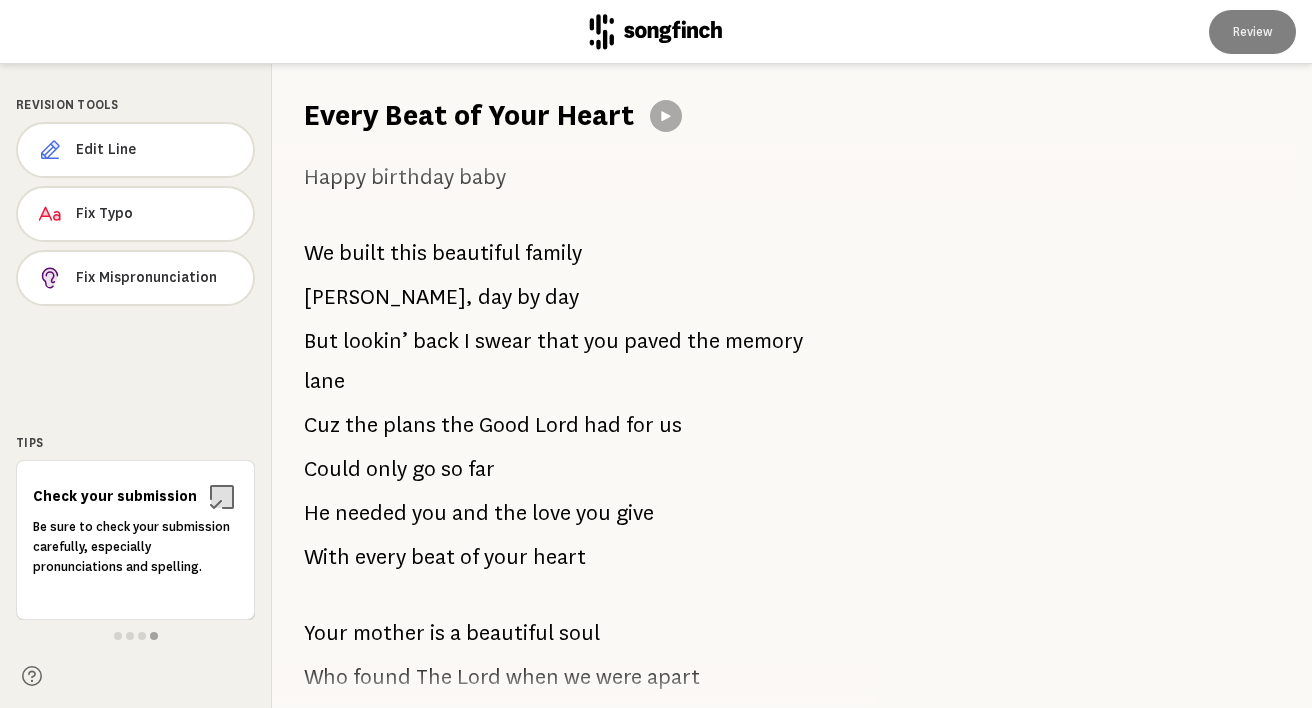 click on "plans" at bounding box center (409, 425) 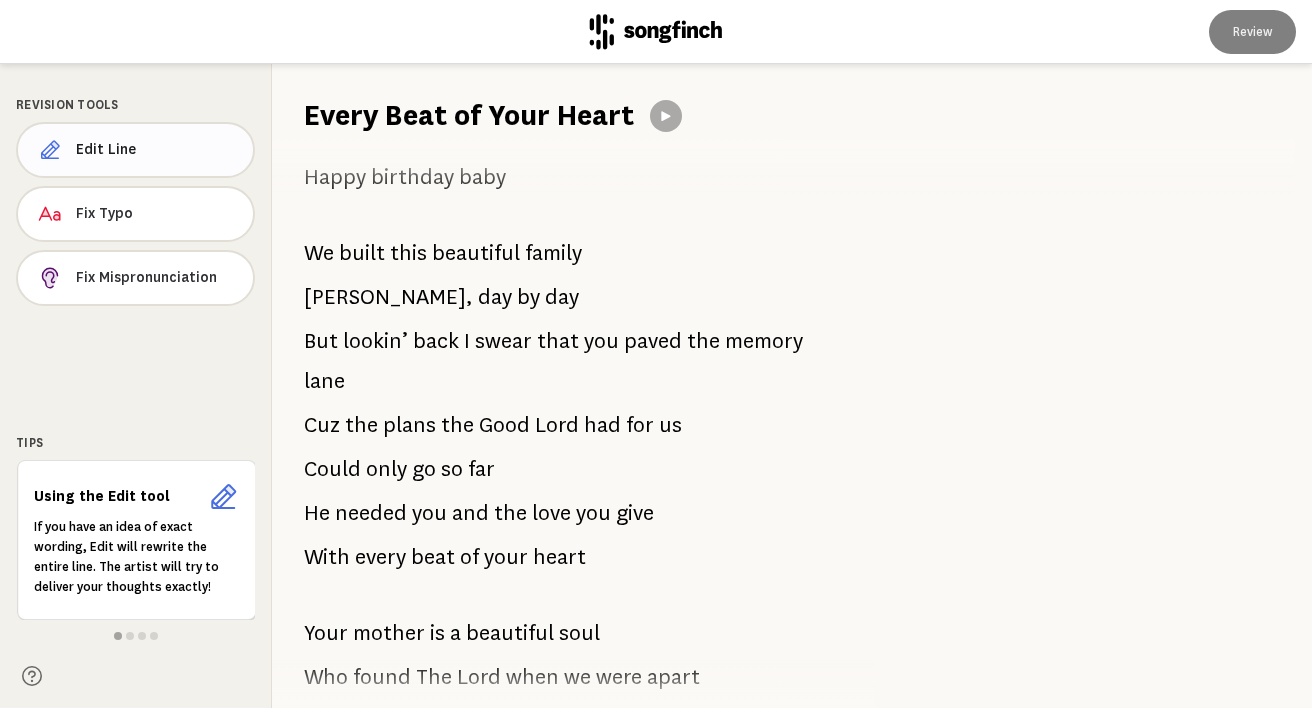 click on "Edit Line" at bounding box center [135, 150] 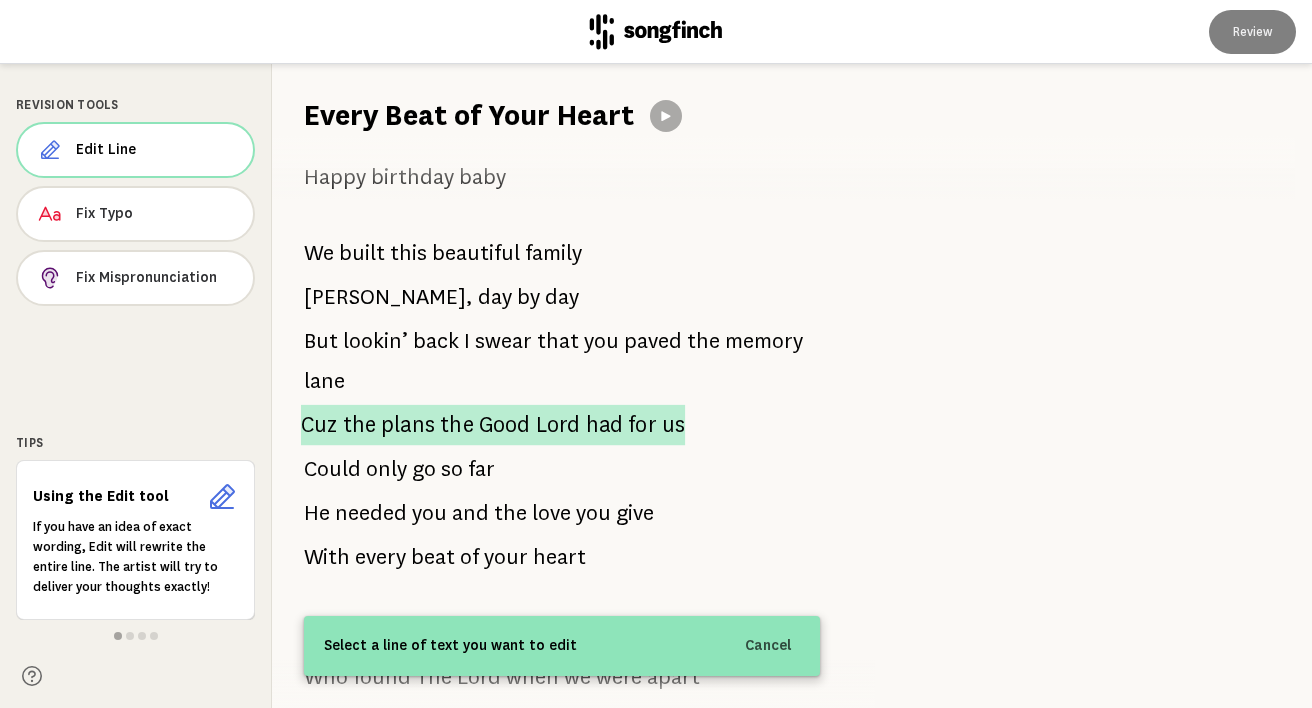 click on "Good" at bounding box center [505, 425] 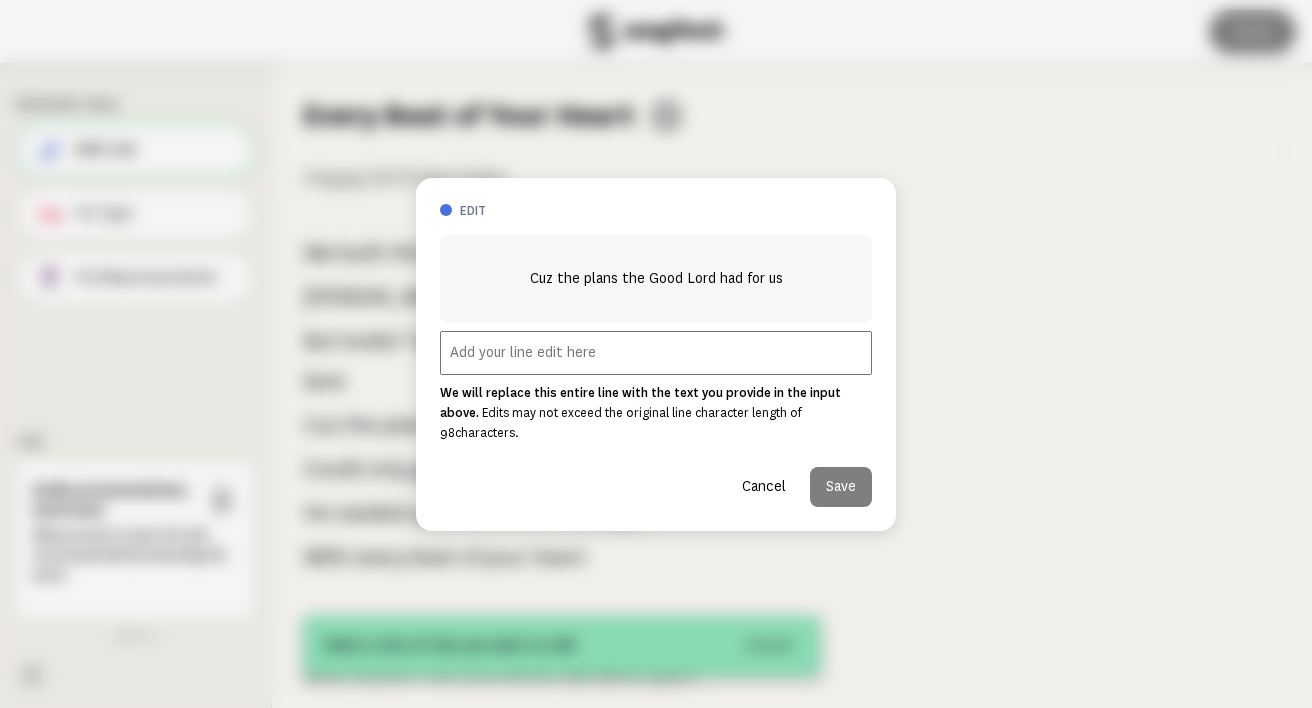 click at bounding box center [656, 353] 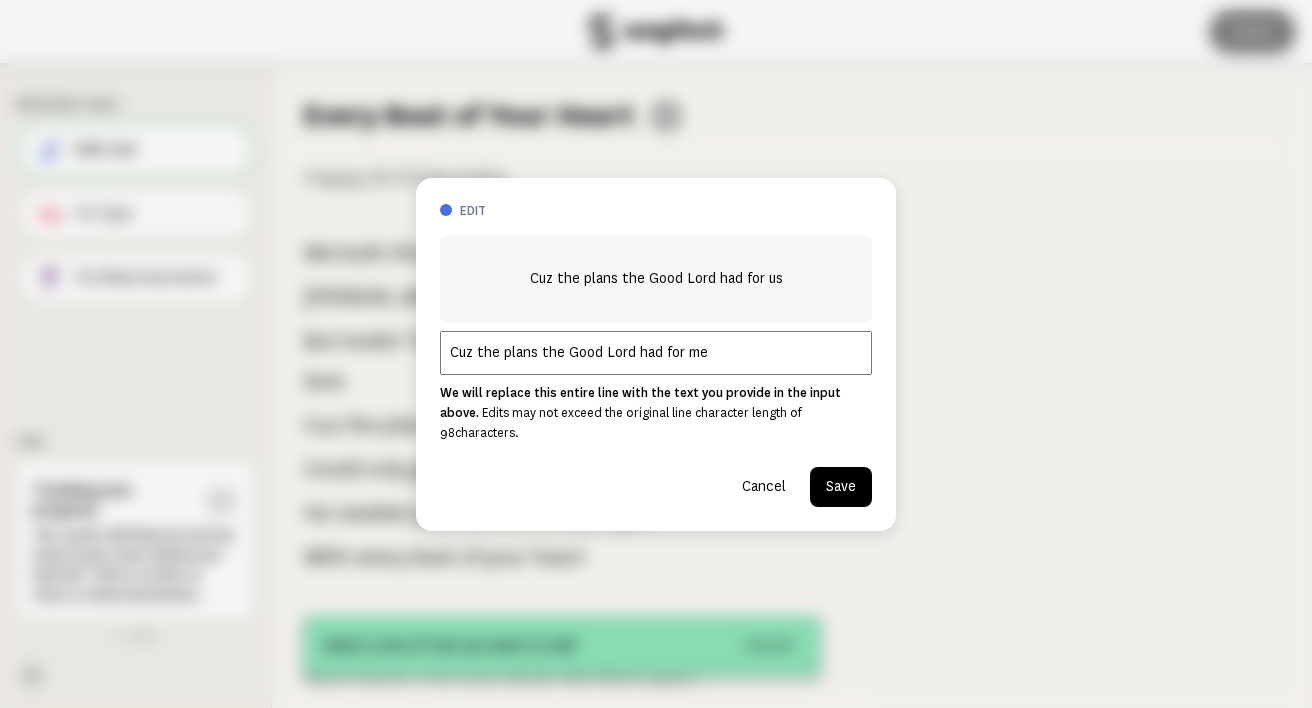 type on "Cuz the plans the Good Lord had for me" 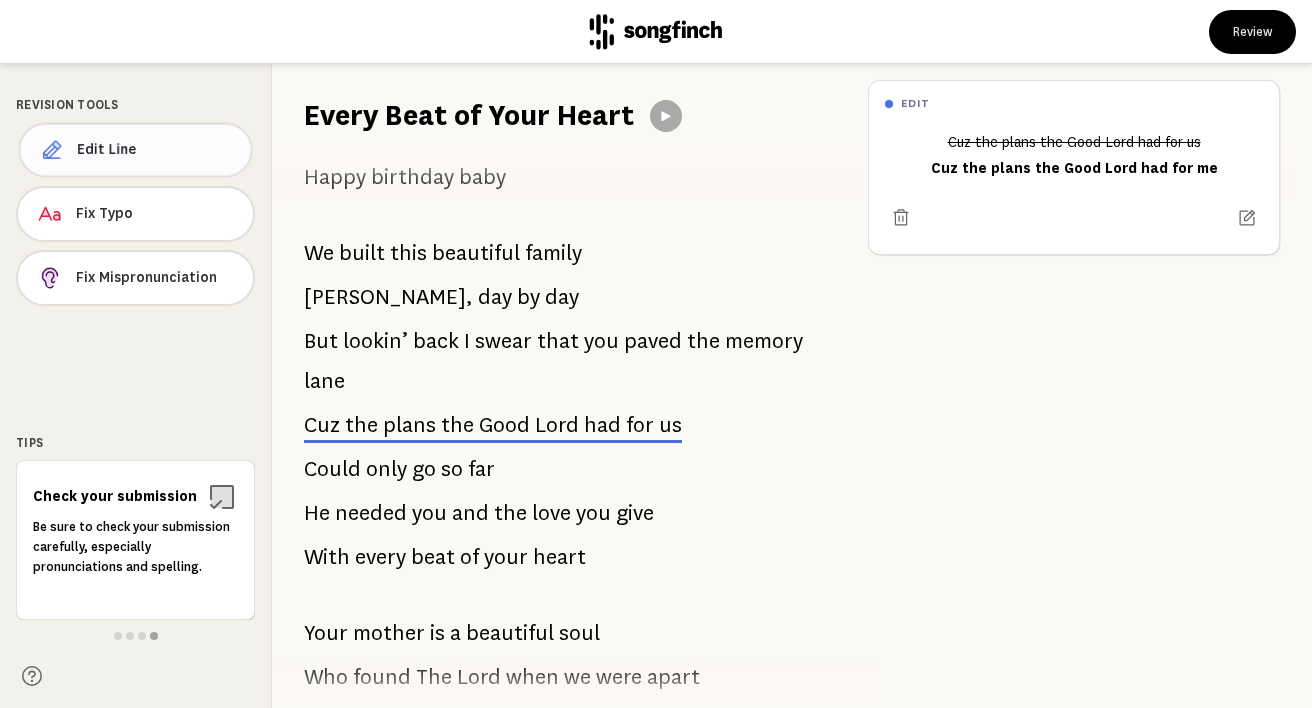 click on "Edit Line" at bounding box center [156, 150] 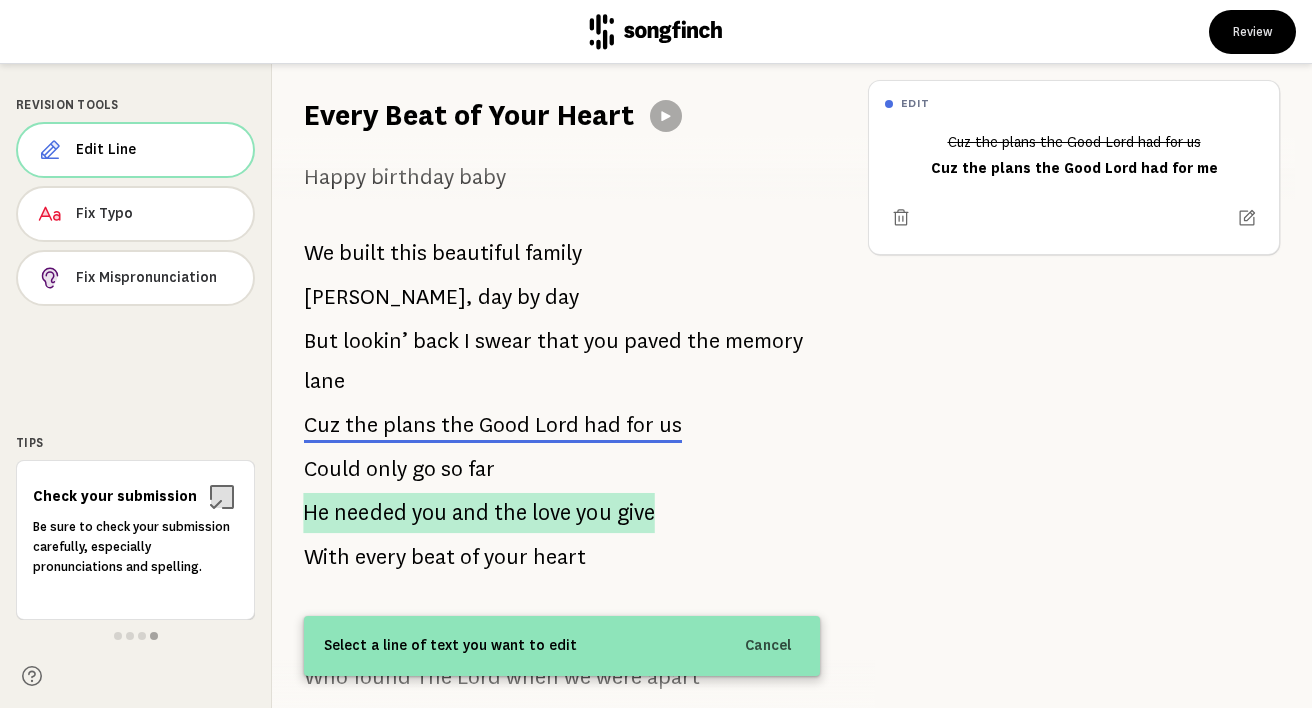 click on "you" at bounding box center (429, 513) 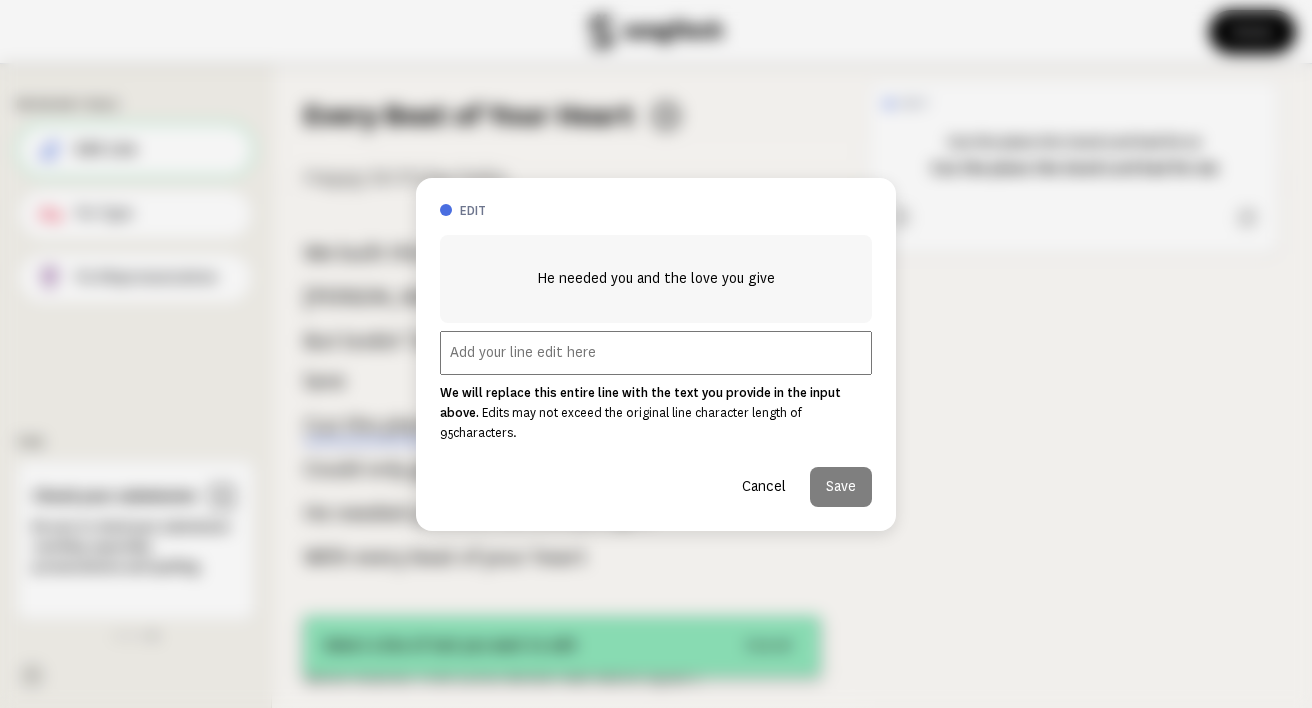 click at bounding box center [656, 353] 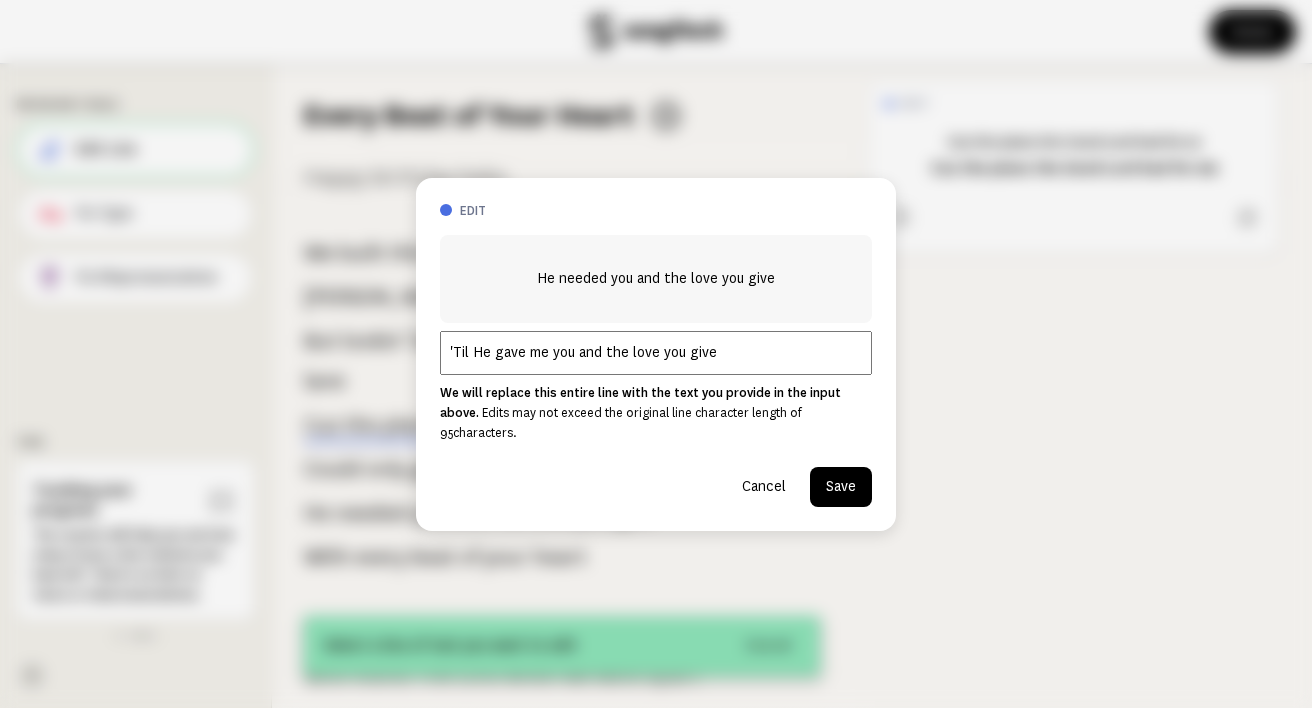 type on "'Til He gave me you and the love you give" 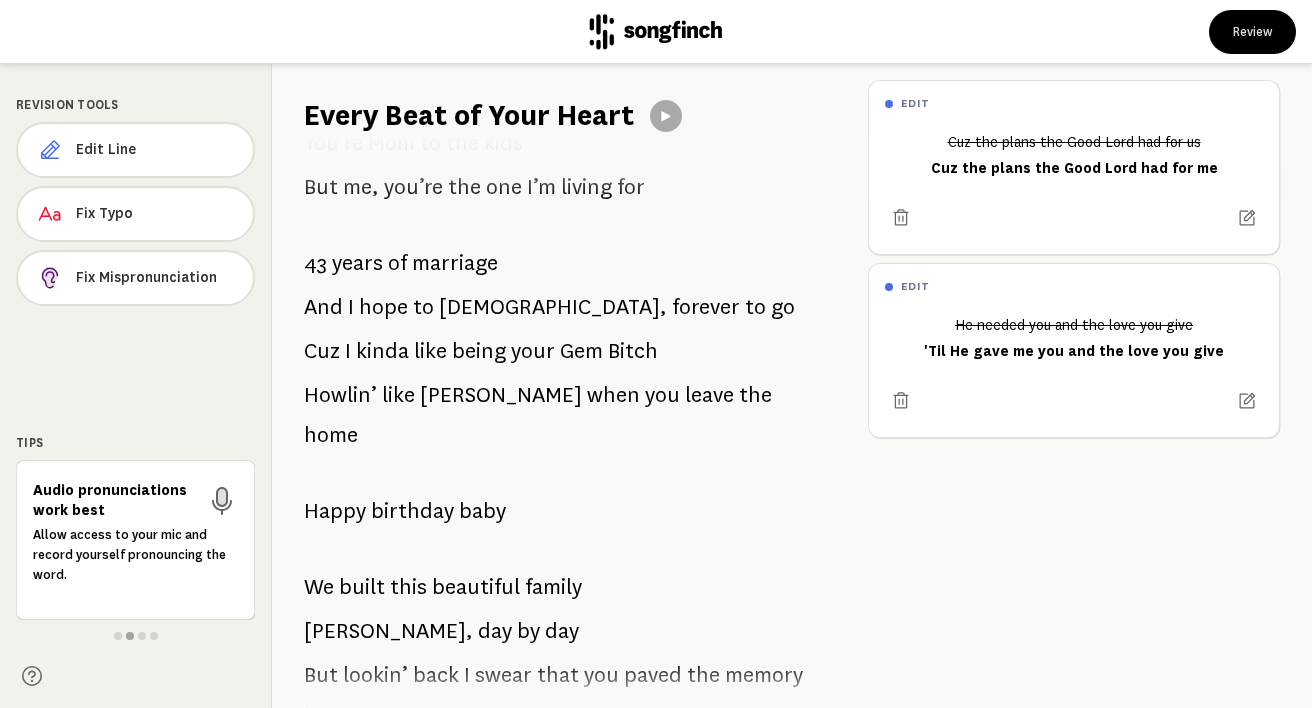 scroll, scrollTop: 169, scrollLeft: 0, axis: vertical 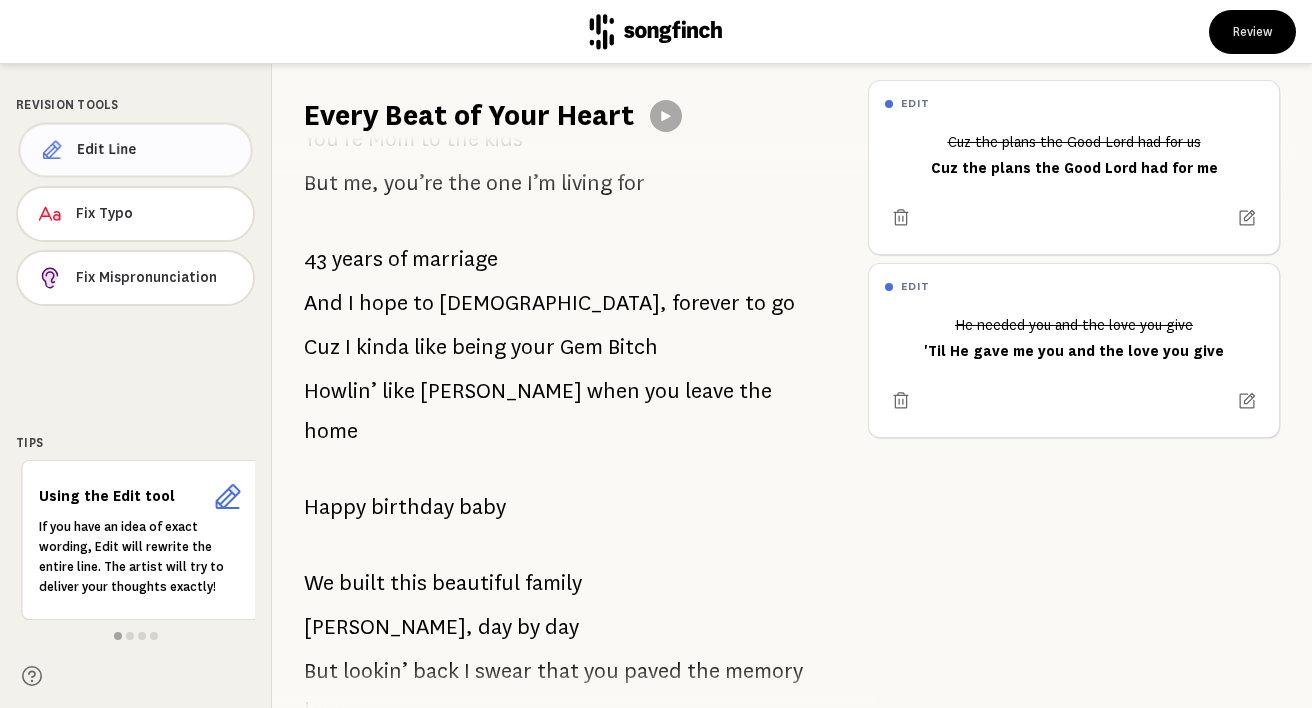 click on "Edit Line" at bounding box center [156, 150] 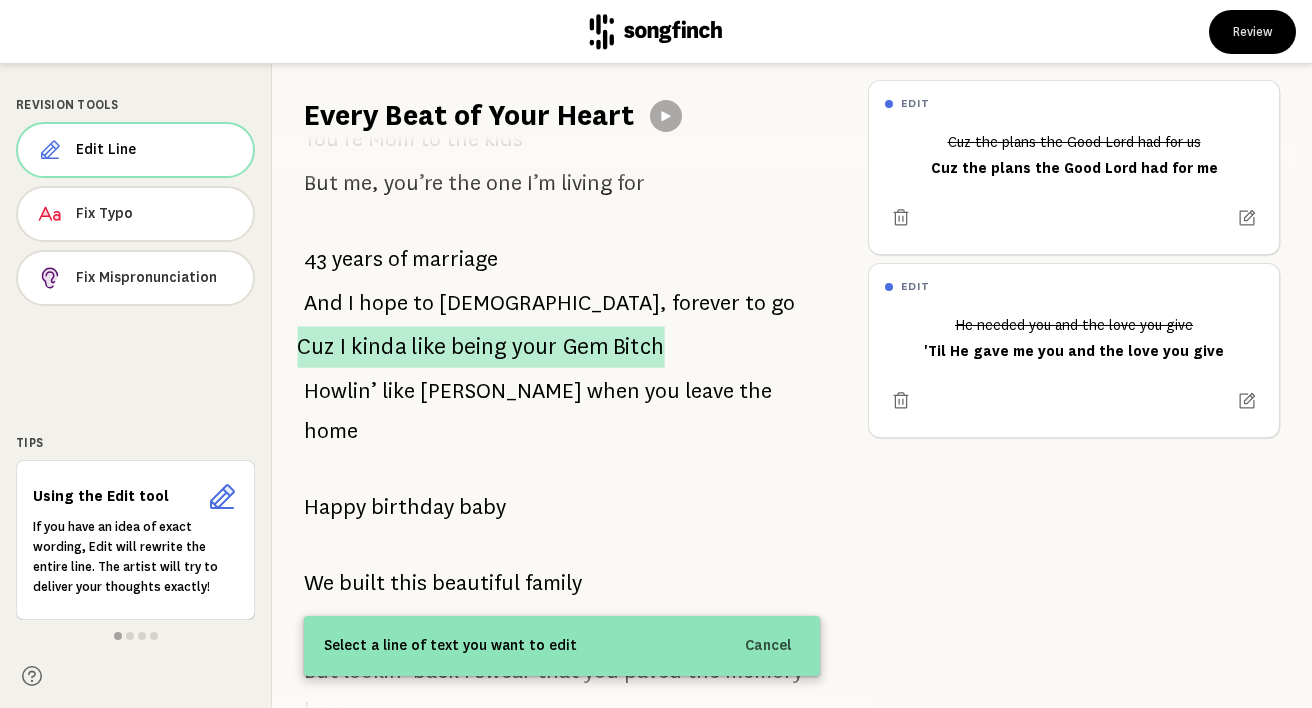 click on "kinda" at bounding box center (378, 347) 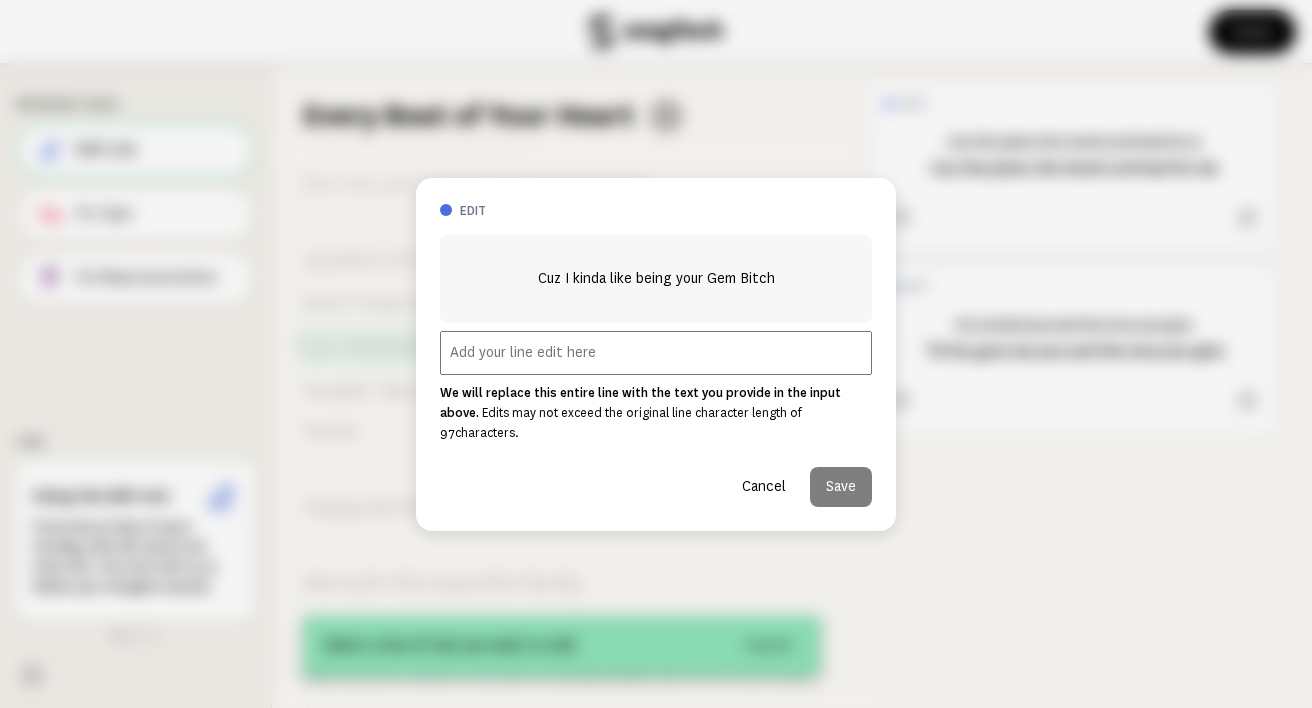 scroll, scrollTop: 701, scrollLeft: 0, axis: vertical 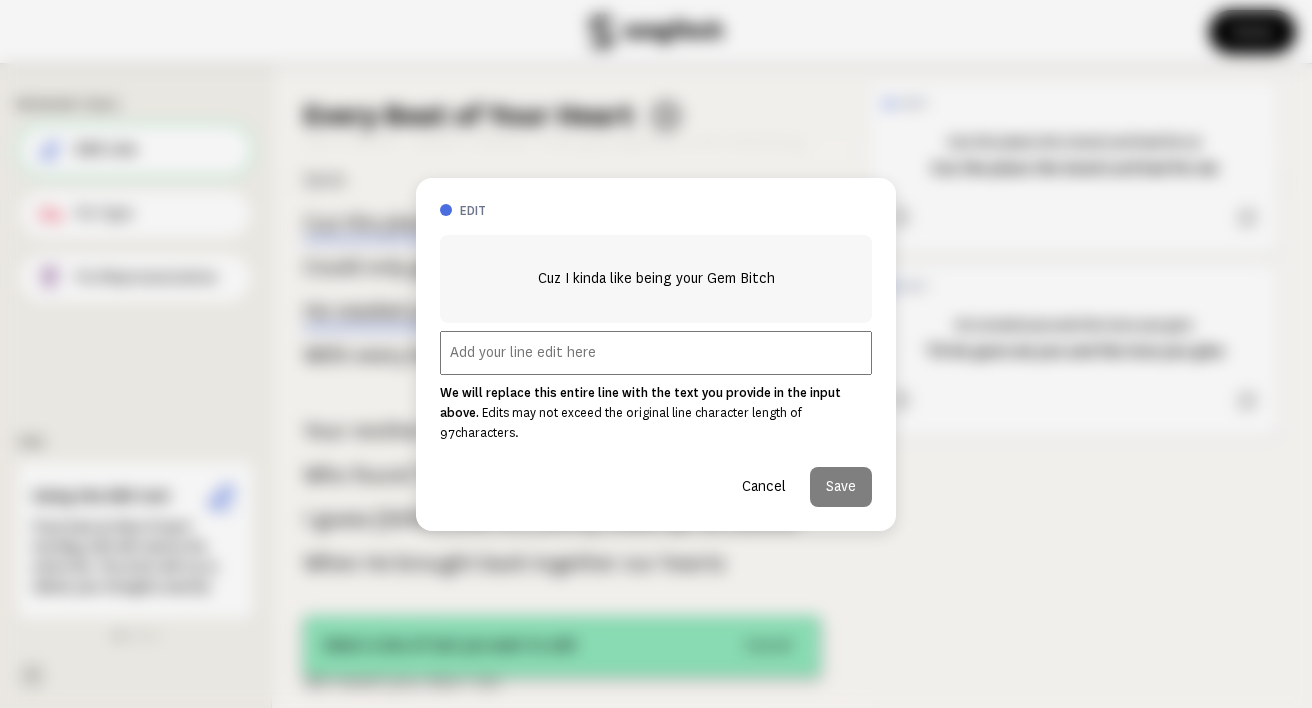 click at bounding box center (656, 353) 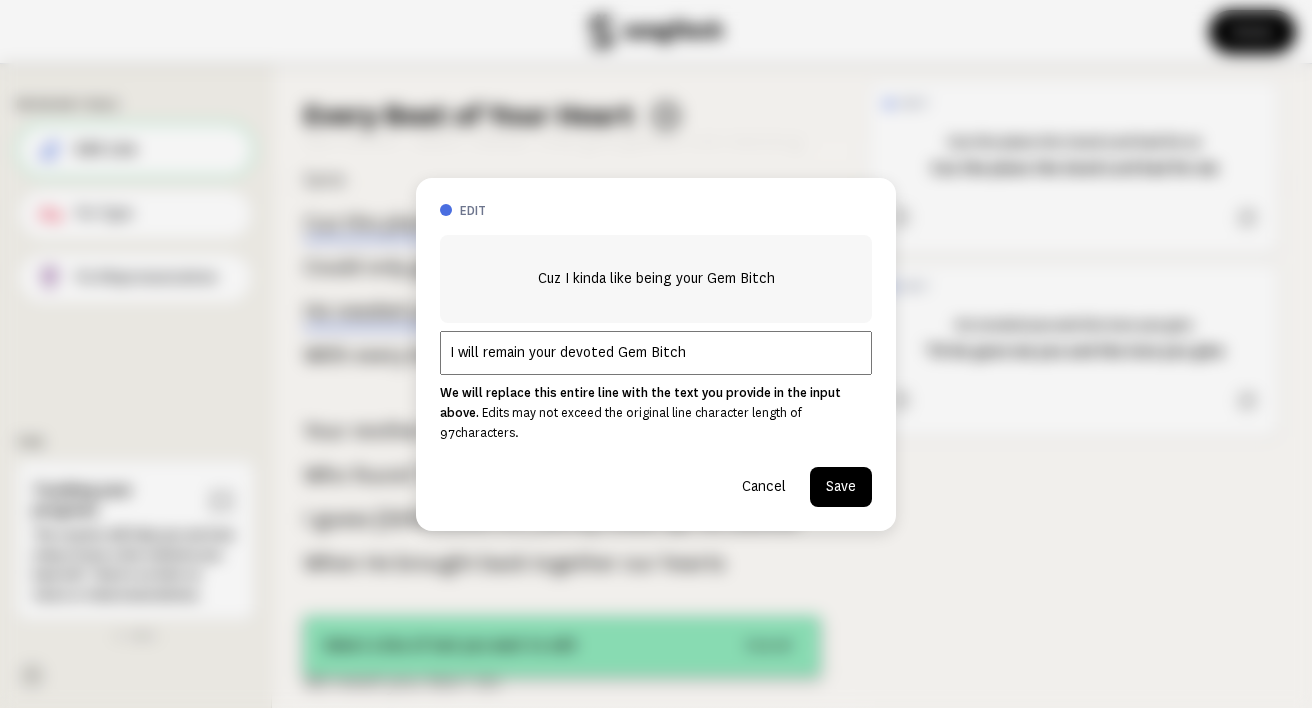 type on "I will remain your devoted Gem Bitch" 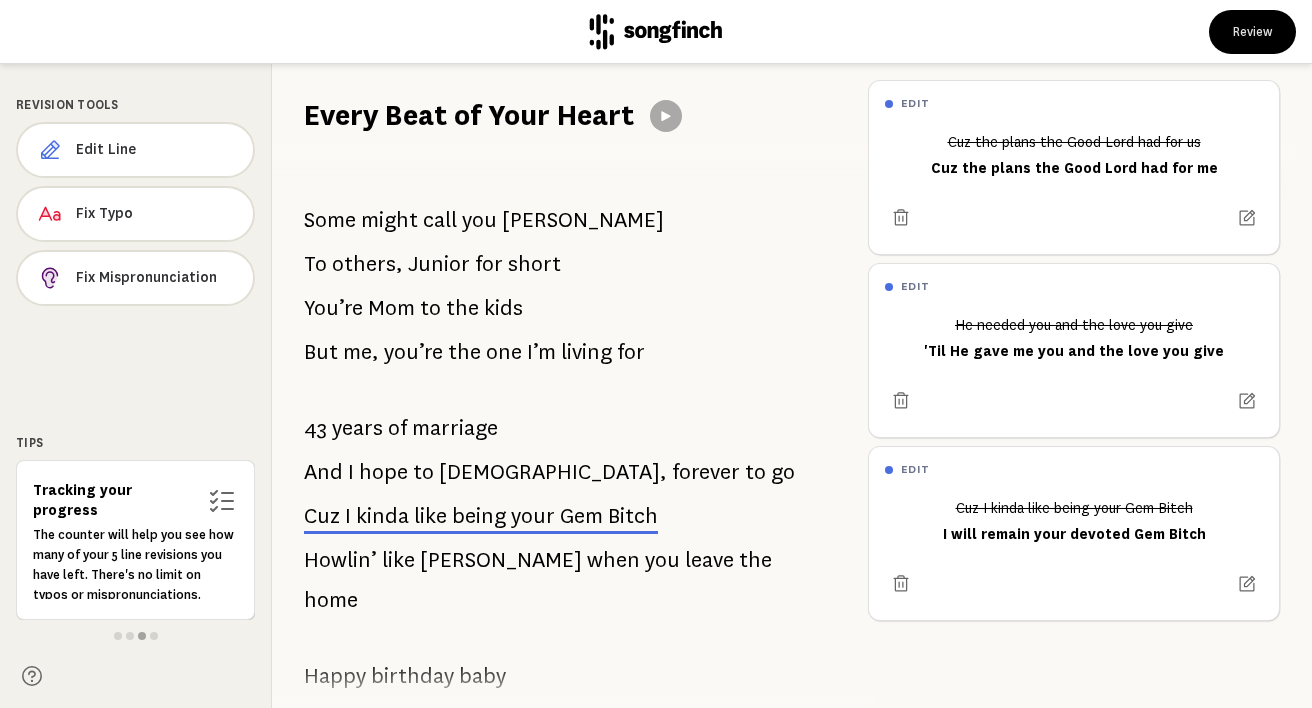 scroll, scrollTop: 0, scrollLeft: 0, axis: both 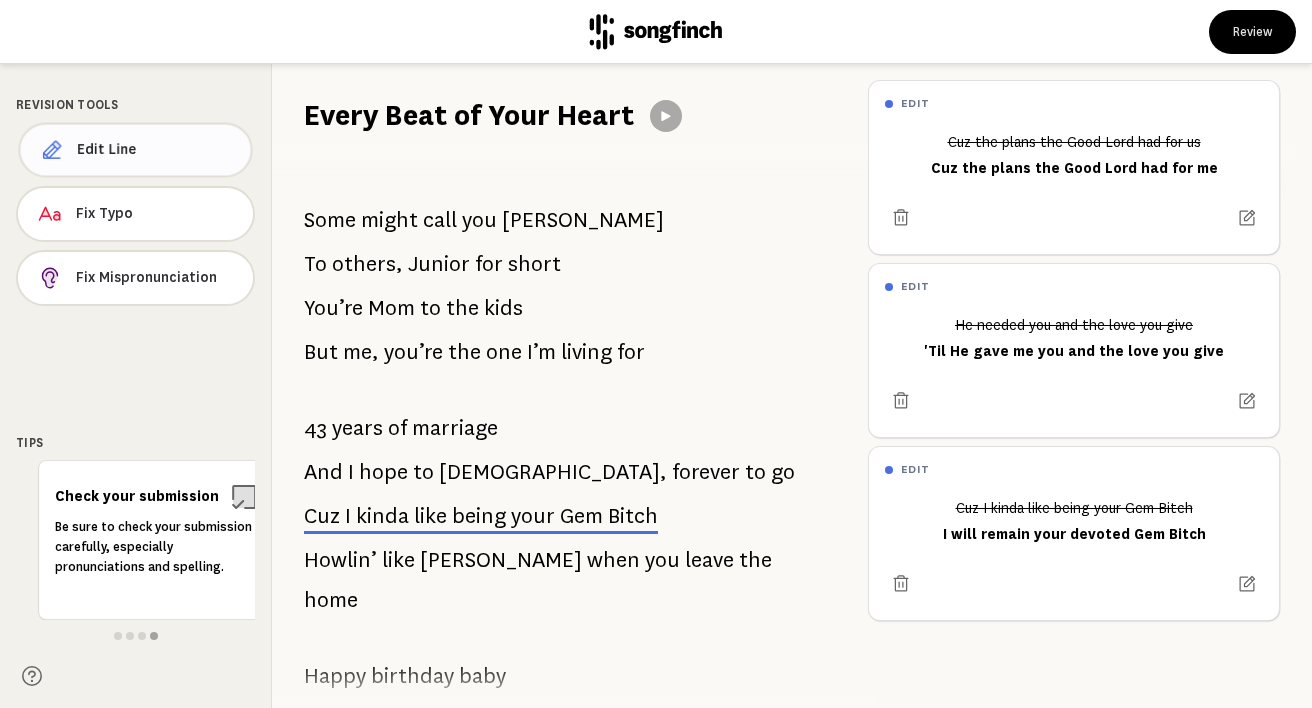 click on "Edit Line" at bounding box center (135, 150) 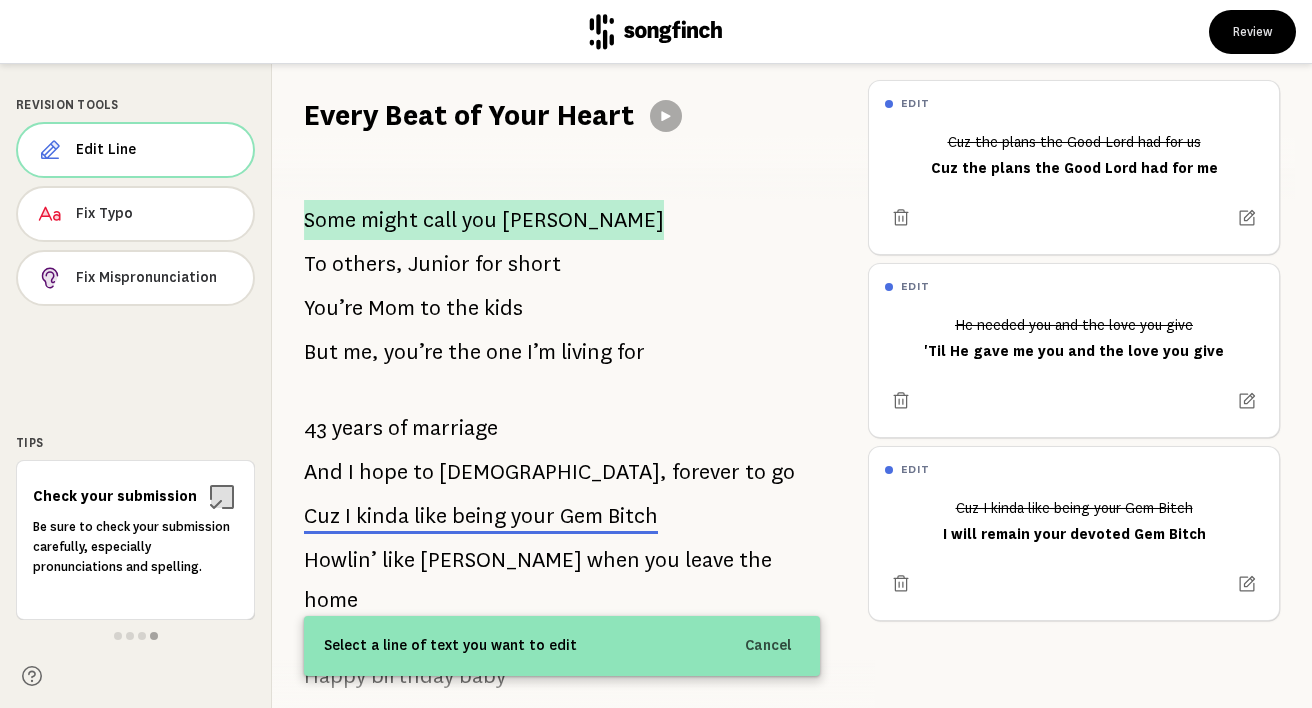 click on "might" at bounding box center [389, 220] 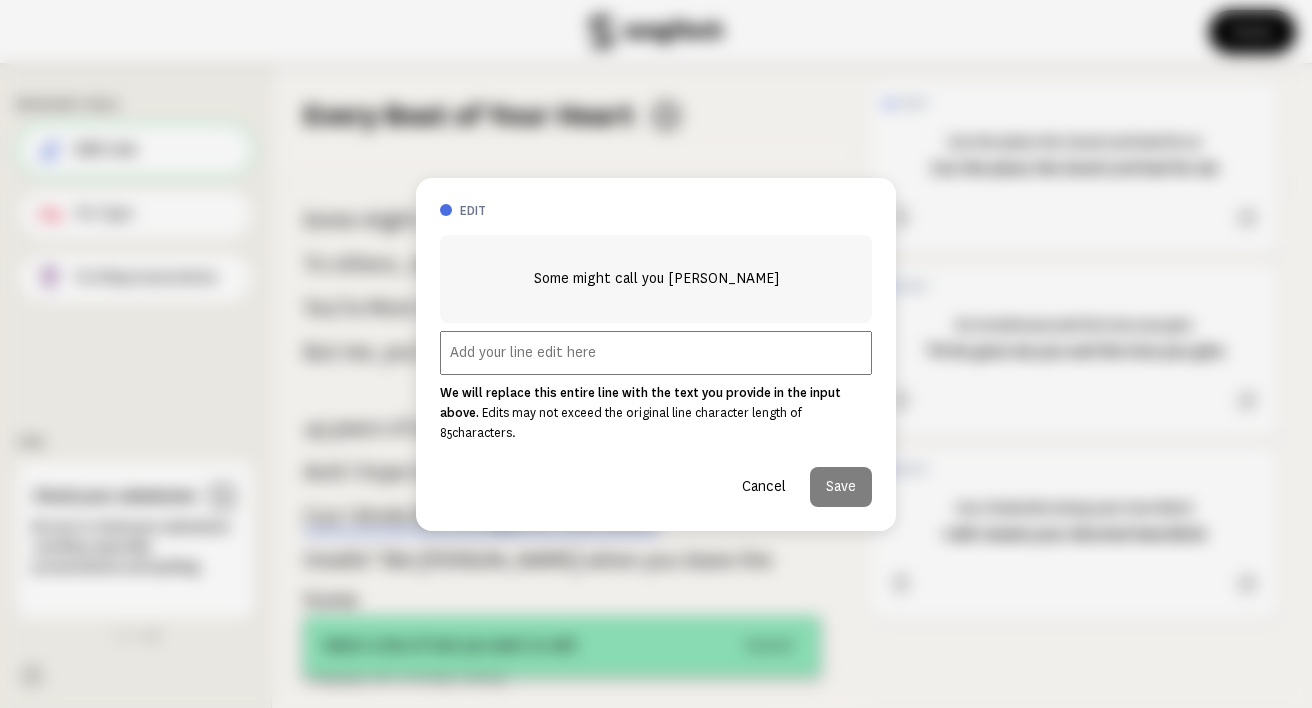 click at bounding box center (656, 353) 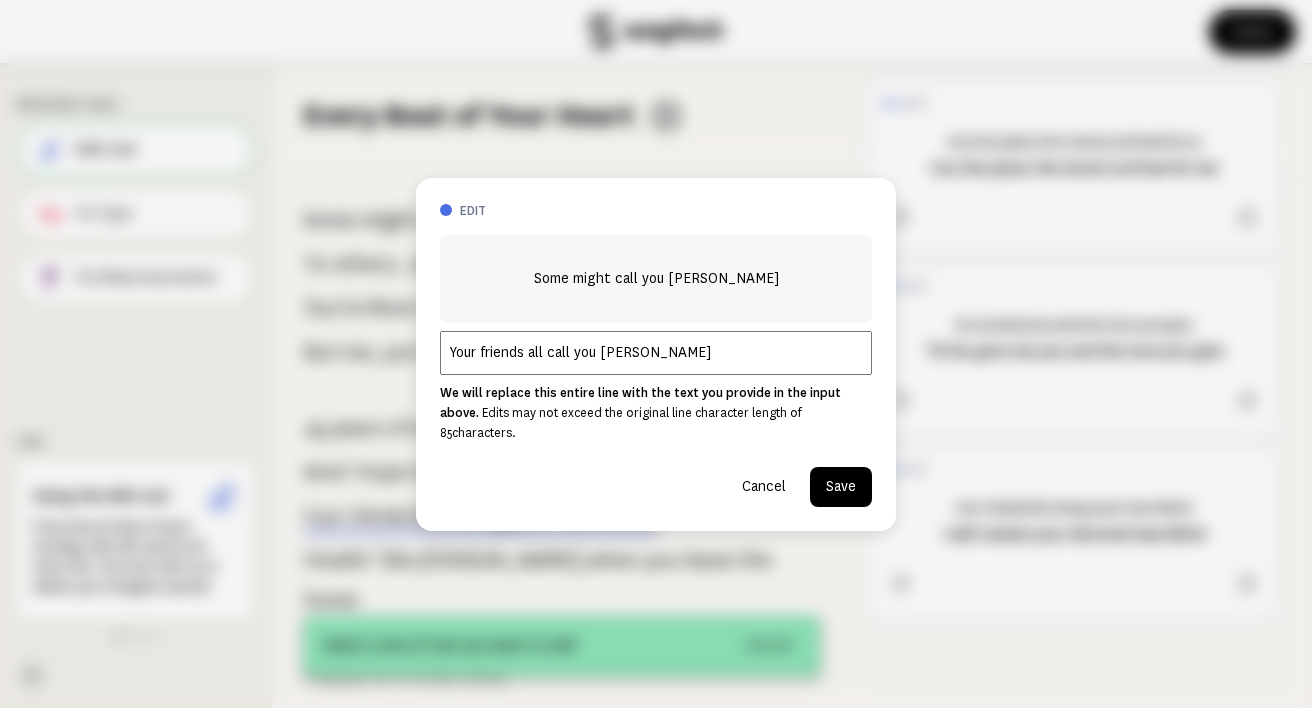 type on "Your friends all call you [PERSON_NAME]" 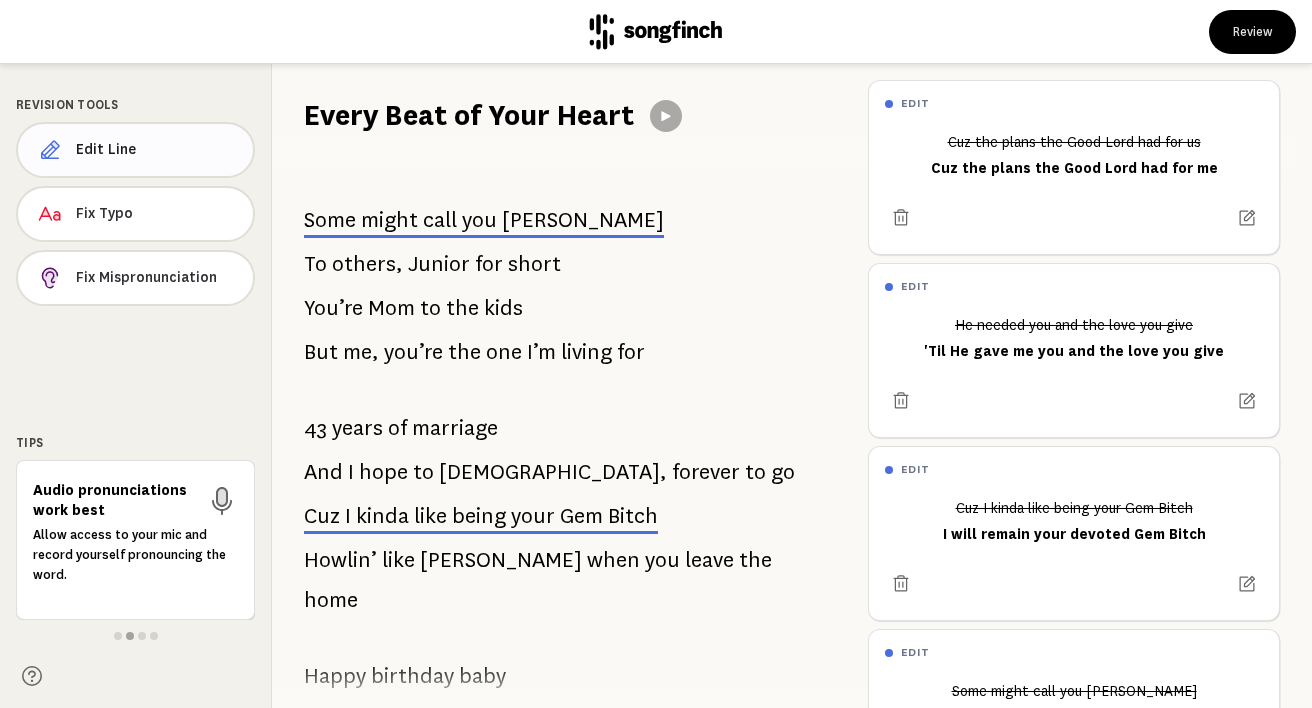 click on "Edit Line" at bounding box center [156, 150] 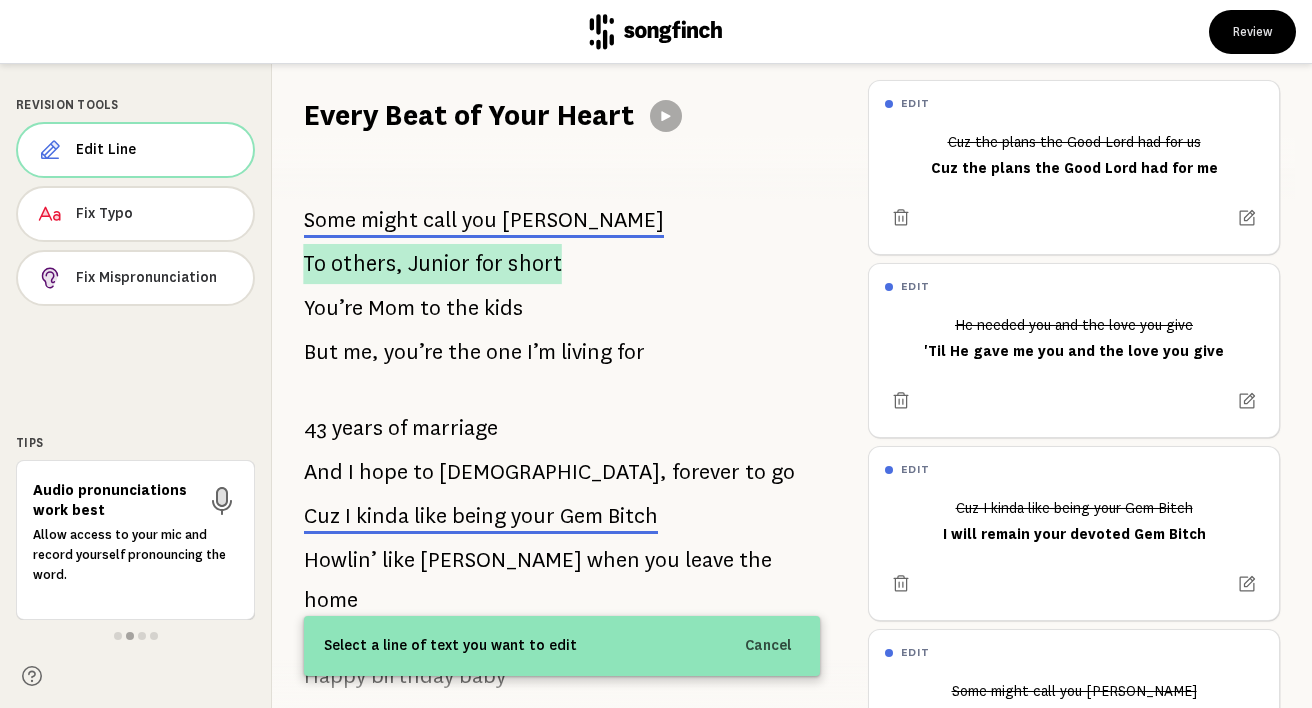 click on "others," at bounding box center [366, 264] 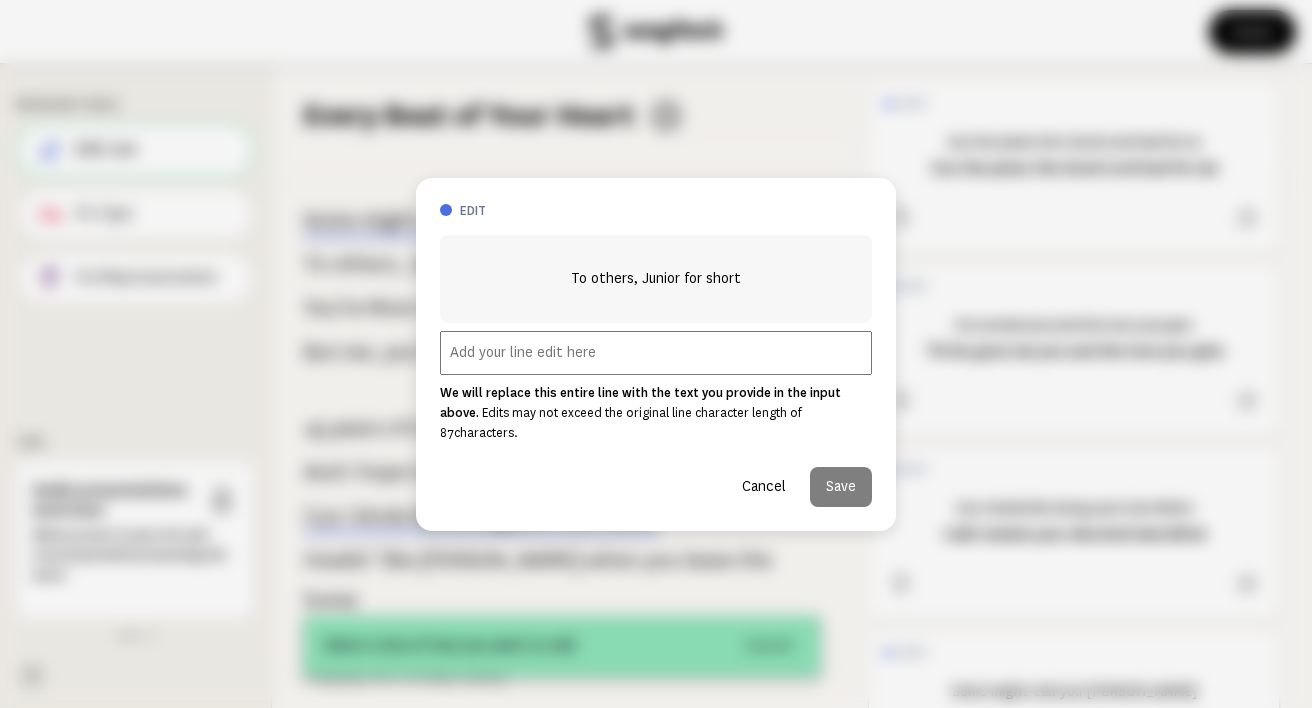 click at bounding box center [656, 353] 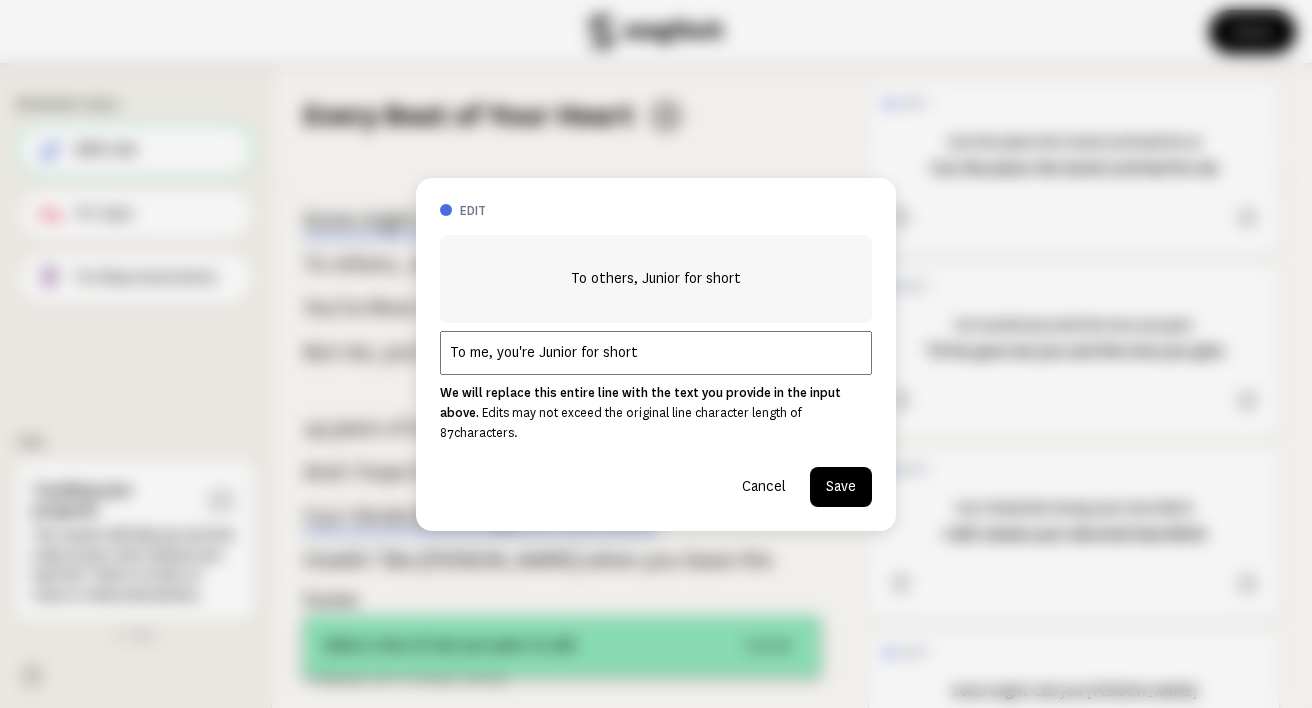 drag, startPoint x: 538, startPoint y: 366, endPoint x: 441, endPoint y: 366, distance: 97 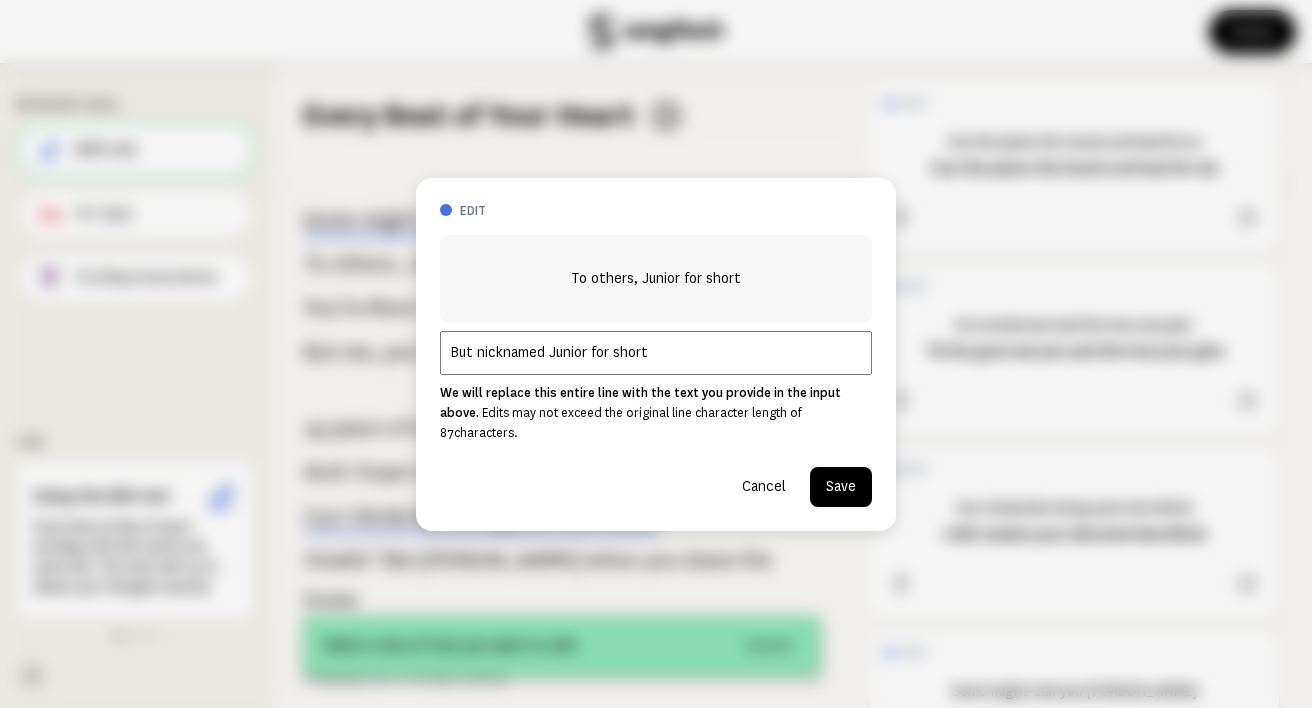 click on "But nicknamed Junior for short" at bounding box center (656, 353) 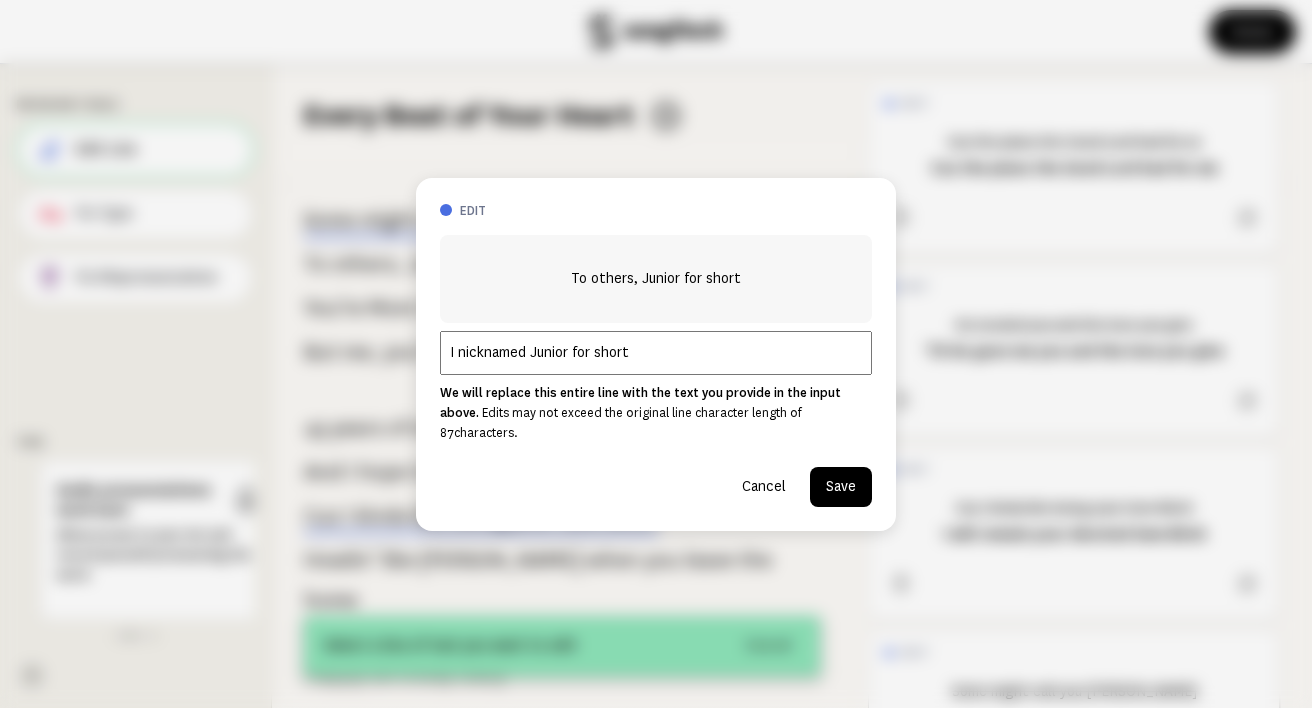 click on "I nicknamed Junior for short" at bounding box center [656, 353] 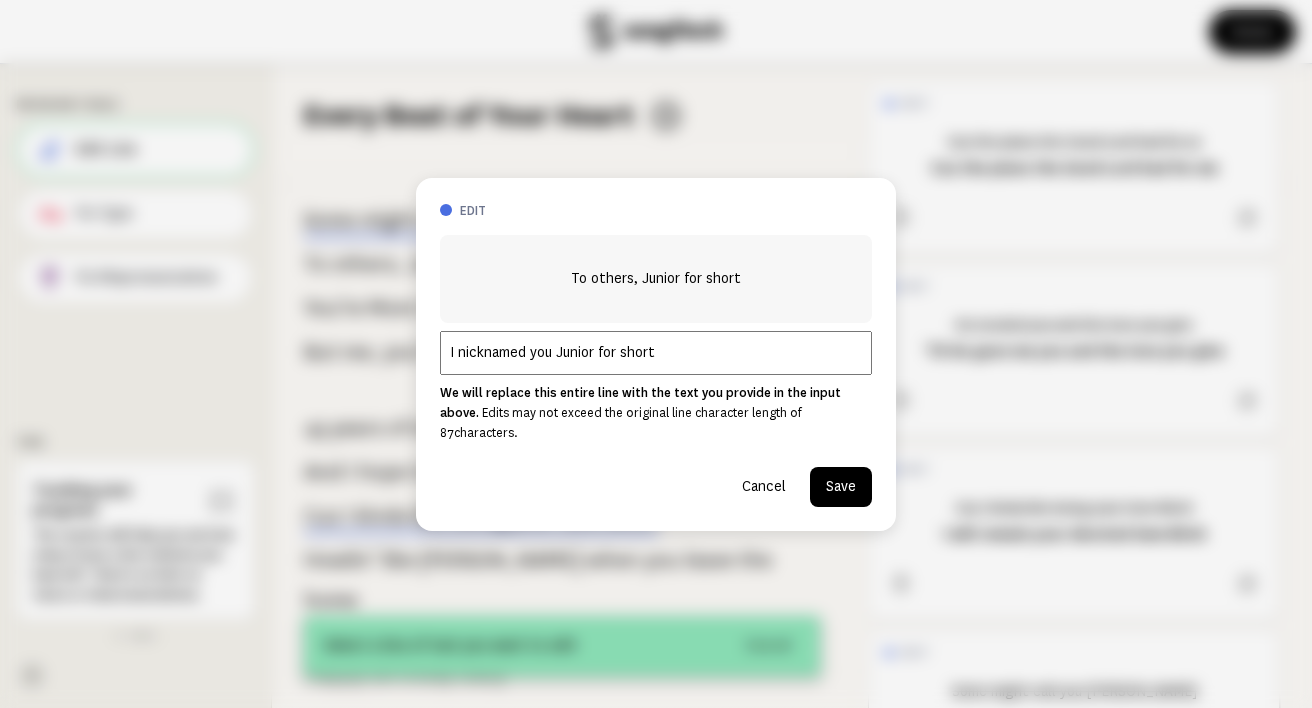 type on "I nicknamed you Junior for short" 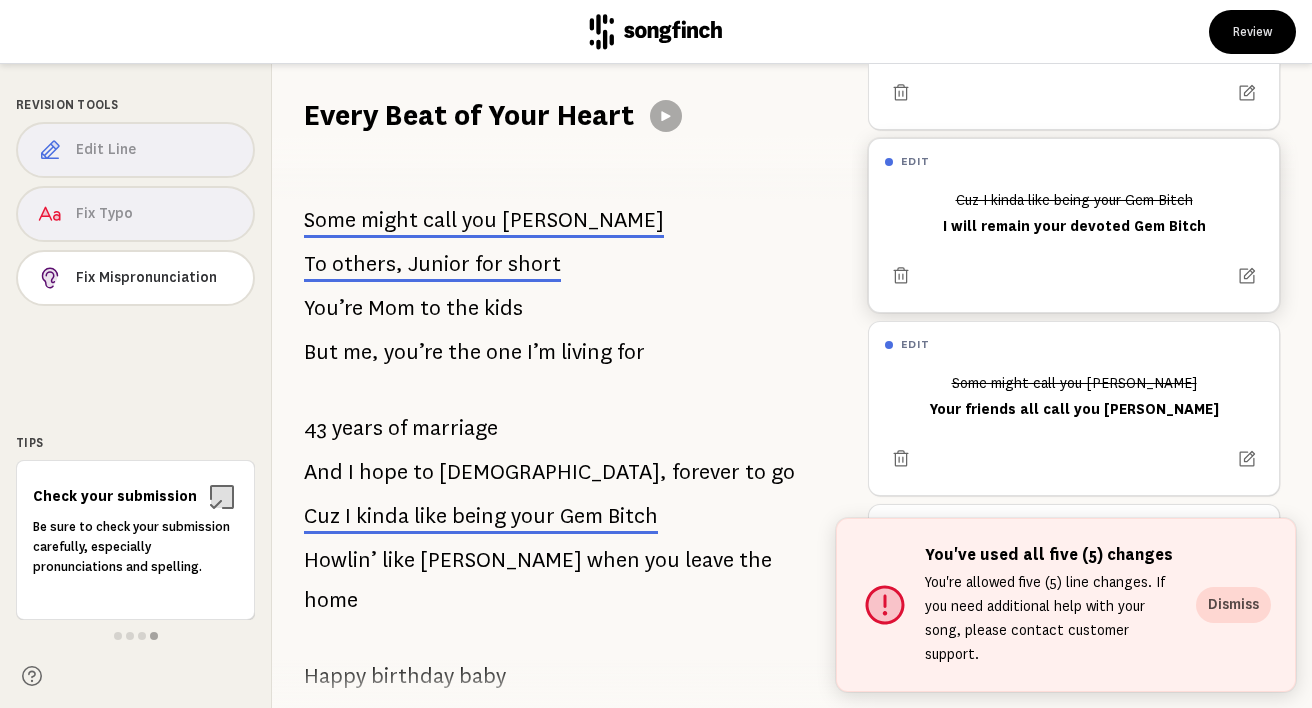 scroll, scrollTop: 306, scrollLeft: 0, axis: vertical 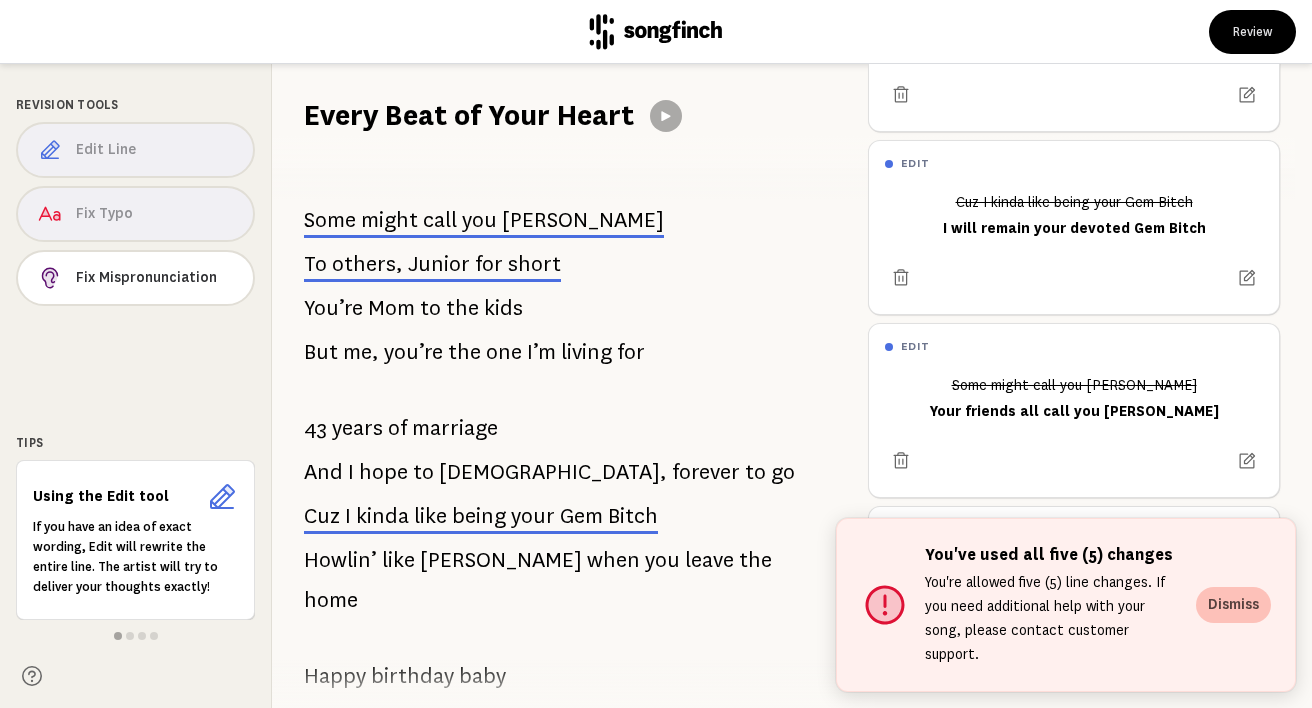 click on "Dismiss" at bounding box center (1233, 605) 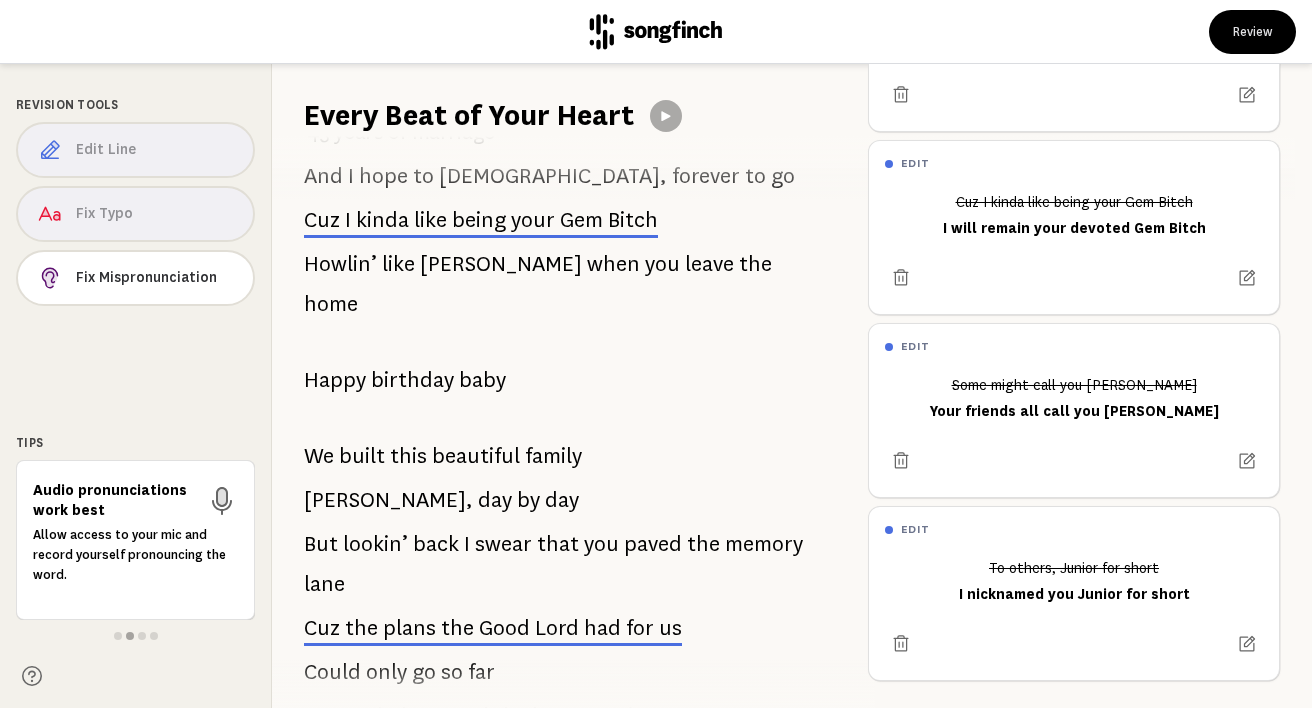scroll, scrollTop: 299, scrollLeft: 0, axis: vertical 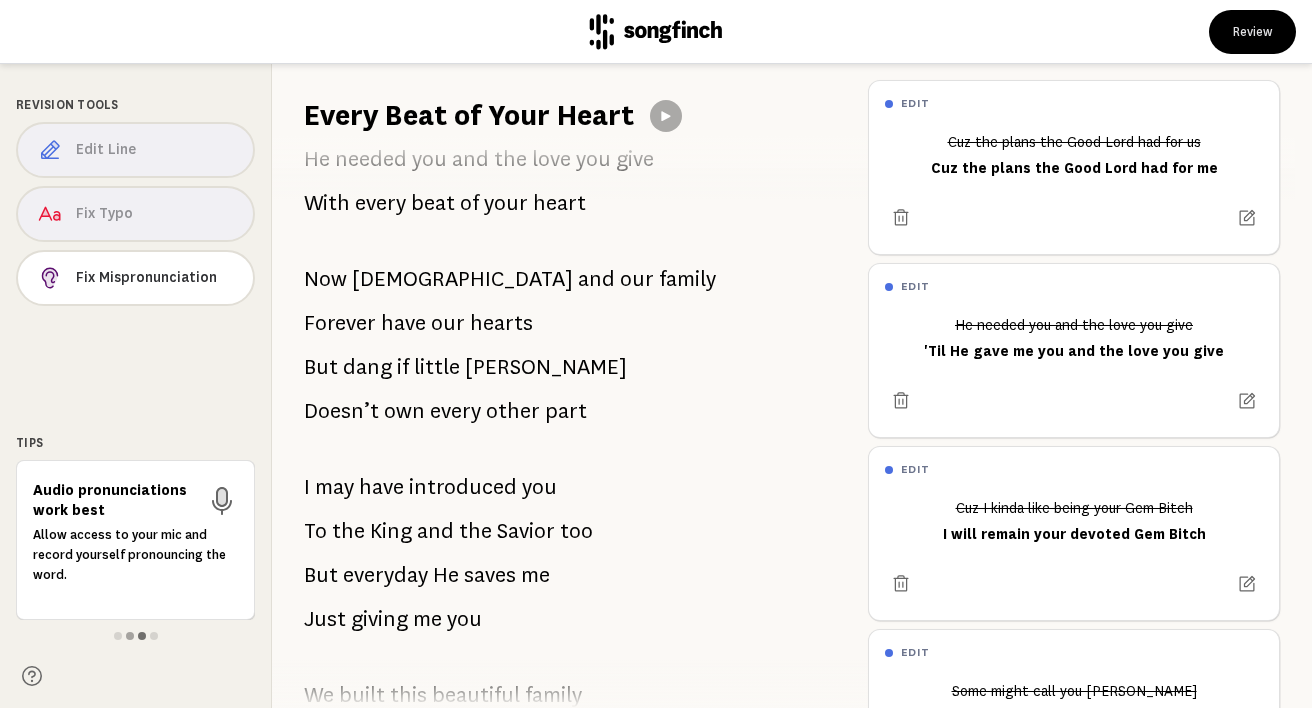 click at bounding box center [142, 636] 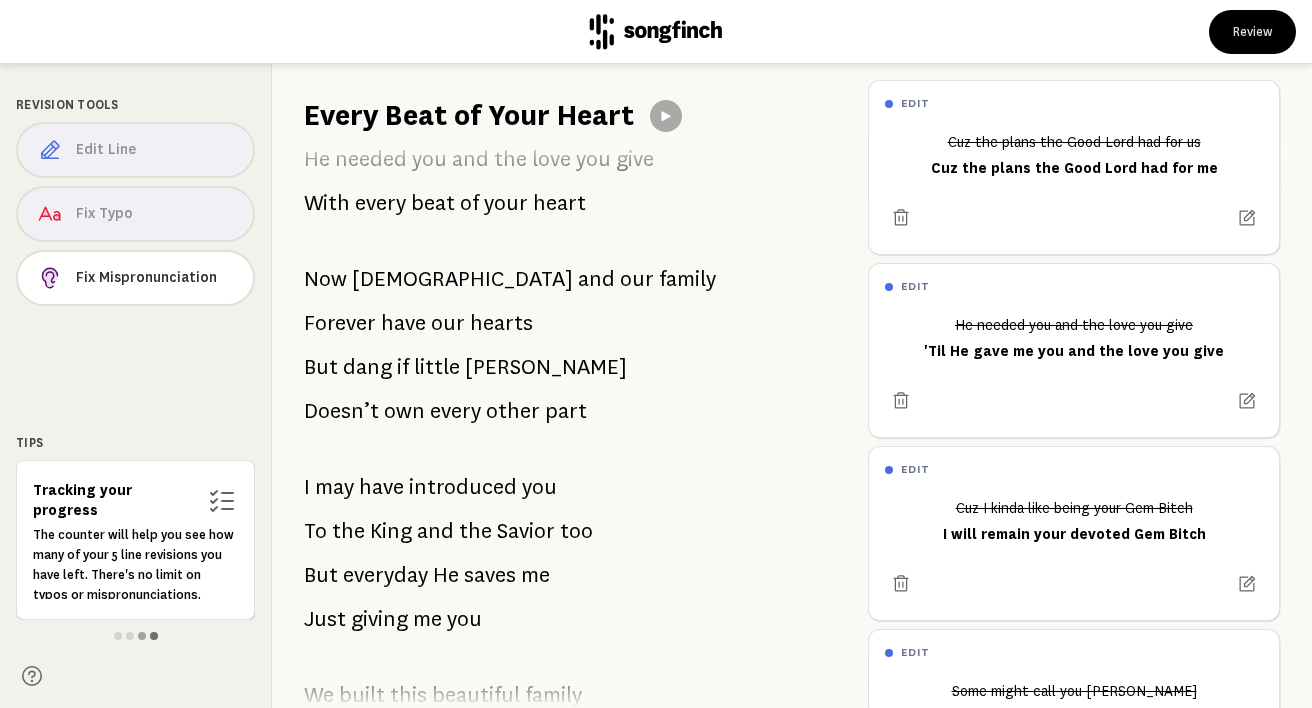 click at bounding box center (154, 636) 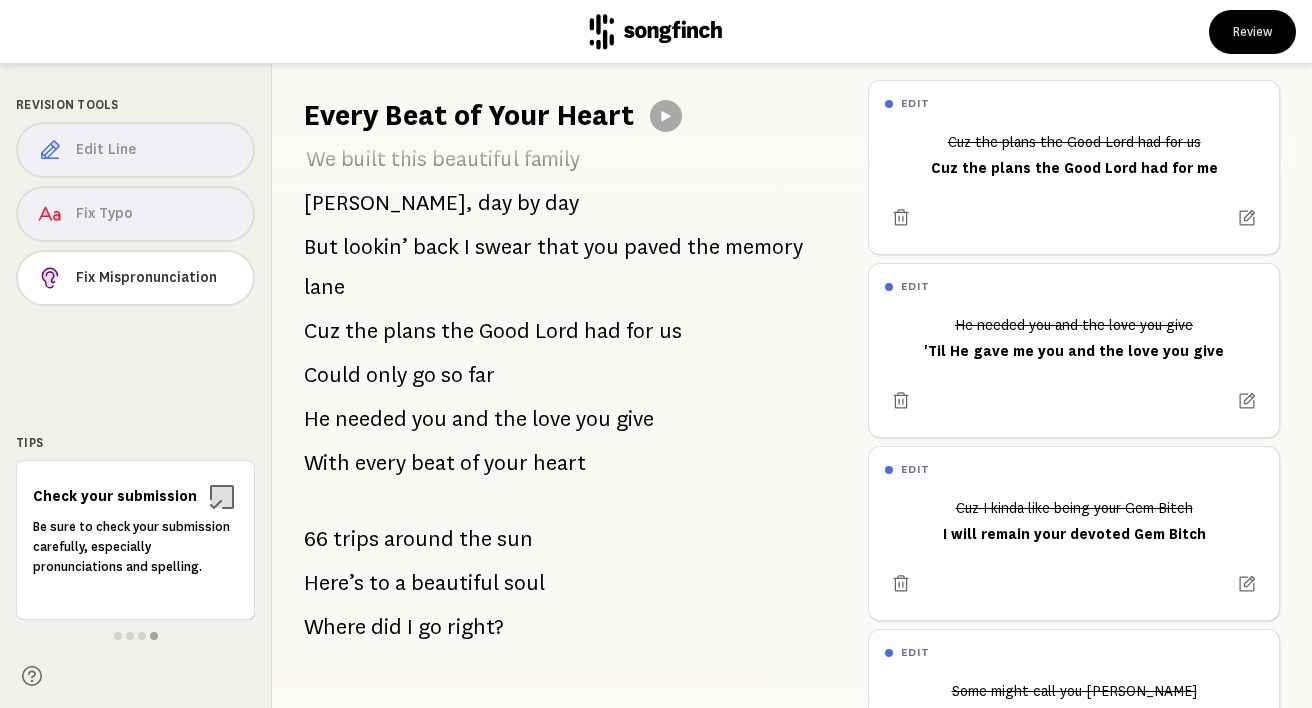 scroll, scrollTop: 2184, scrollLeft: 0, axis: vertical 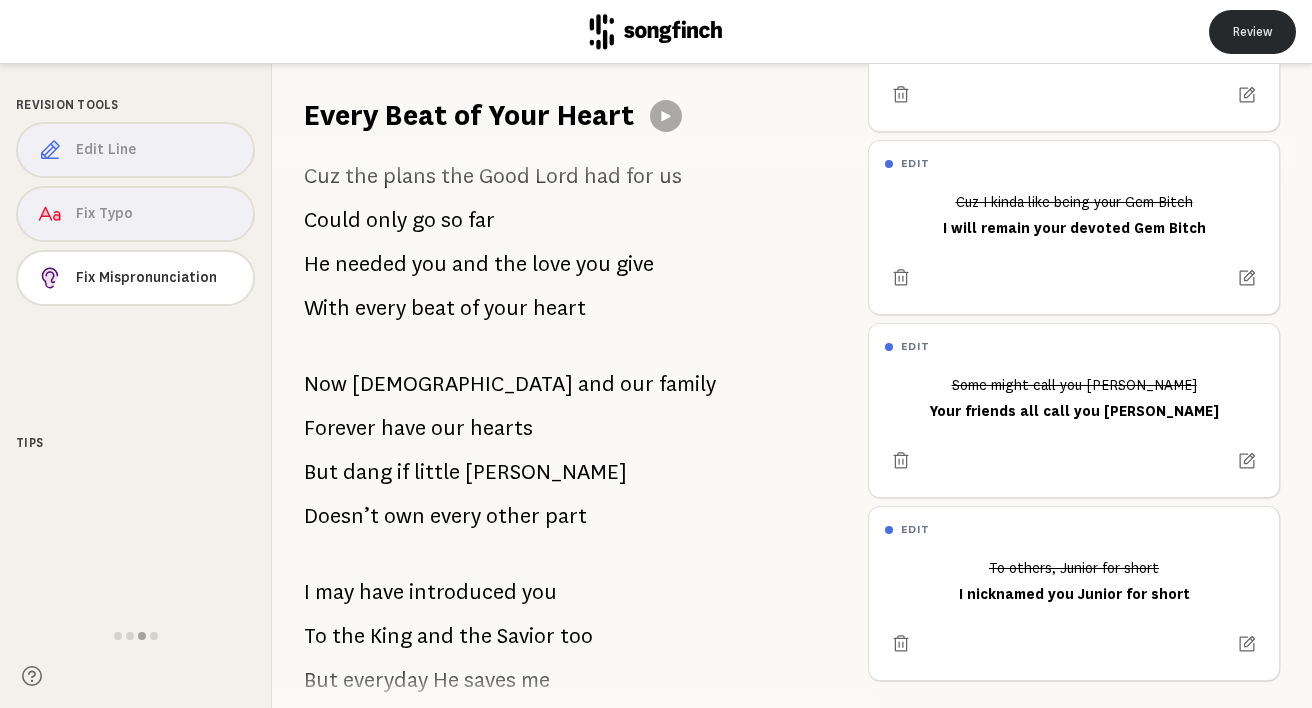 click on "Review" at bounding box center (1252, 32) 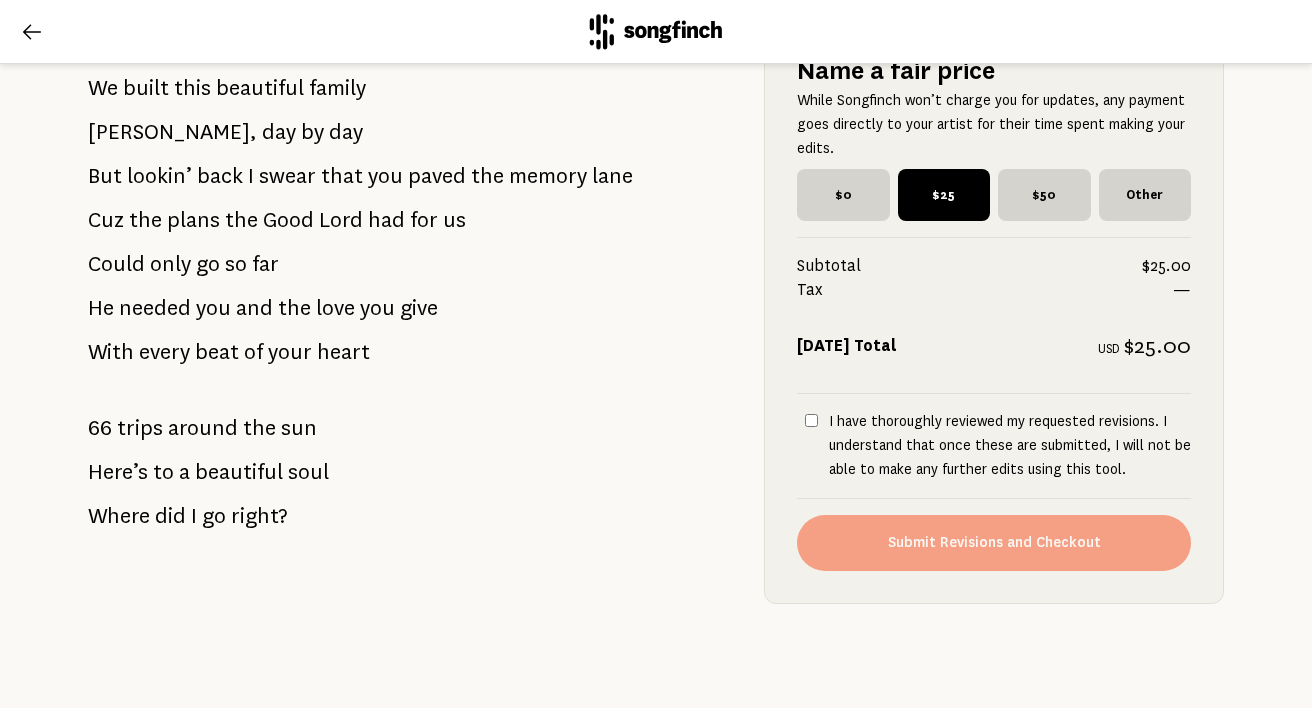 scroll, scrollTop: 2328, scrollLeft: 0, axis: vertical 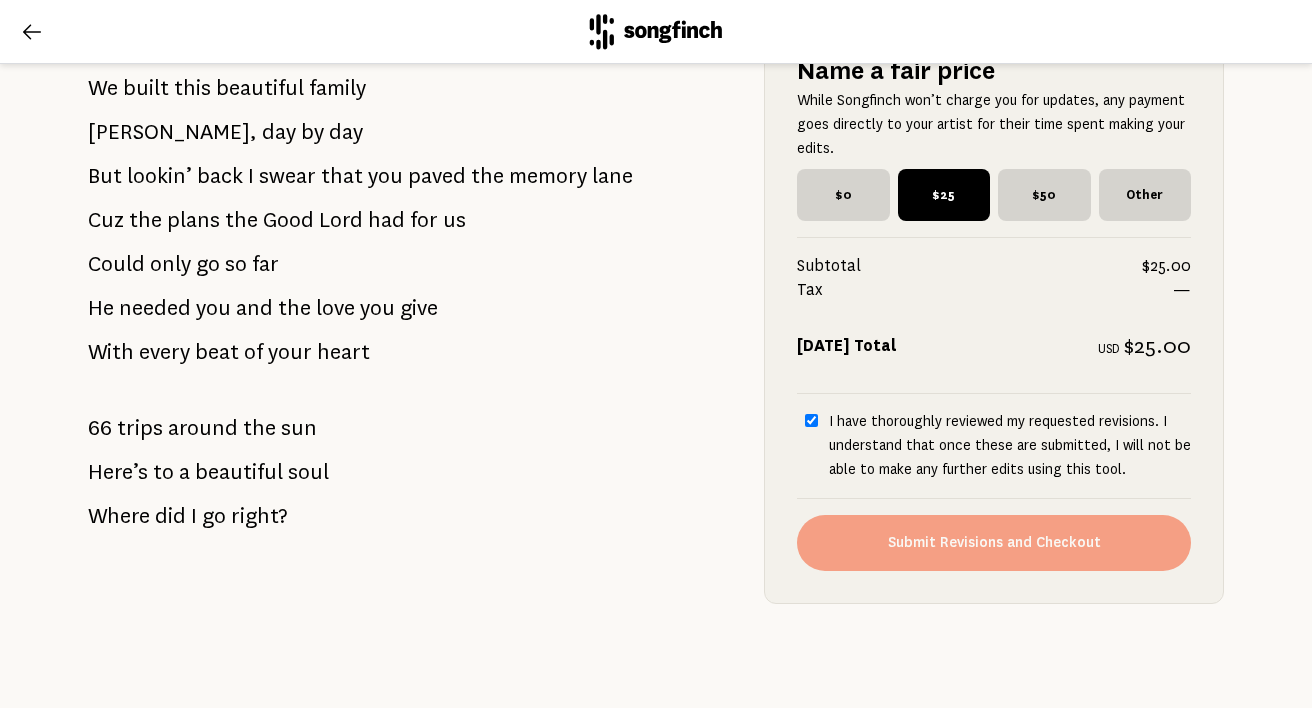 checkbox on "true" 